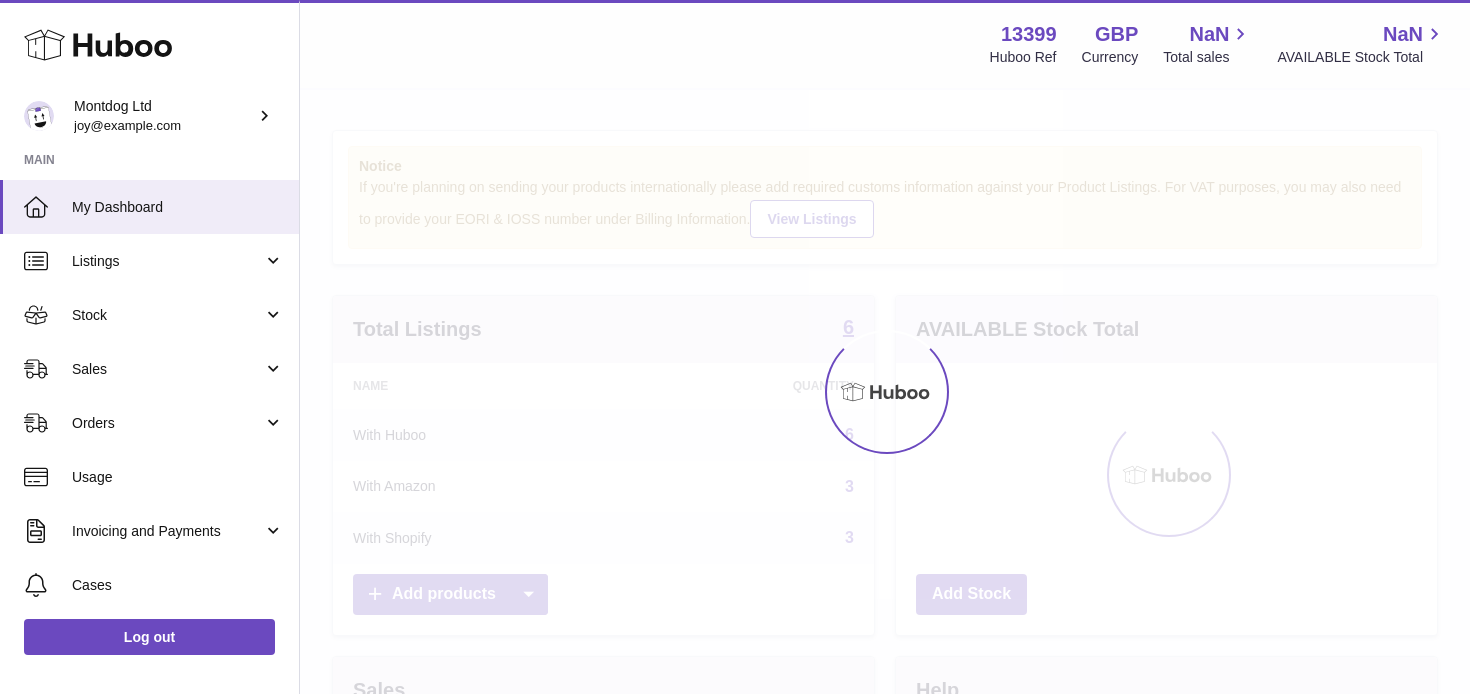 scroll, scrollTop: 0, scrollLeft: 0, axis: both 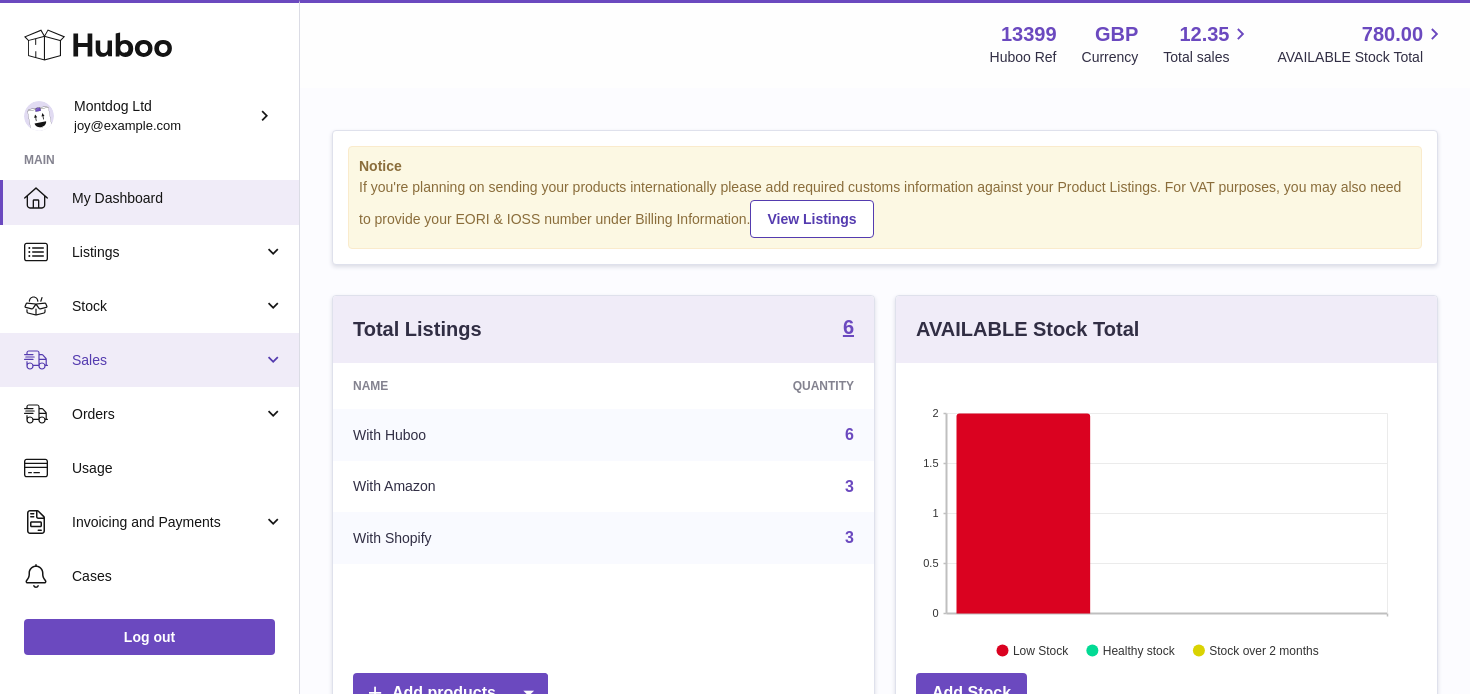 click on "Sales" at bounding box center [149, 360] 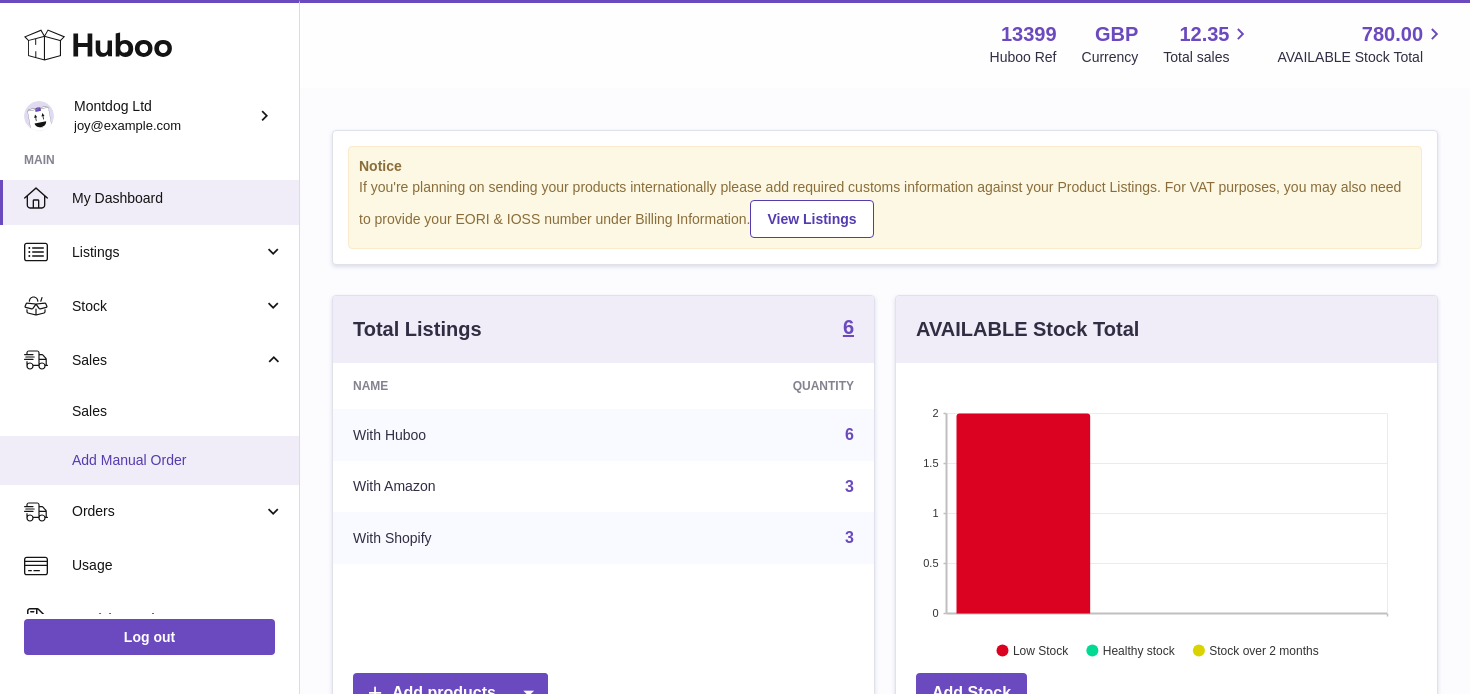 click on "Add Manual Order" at bounding box center (178, 460) 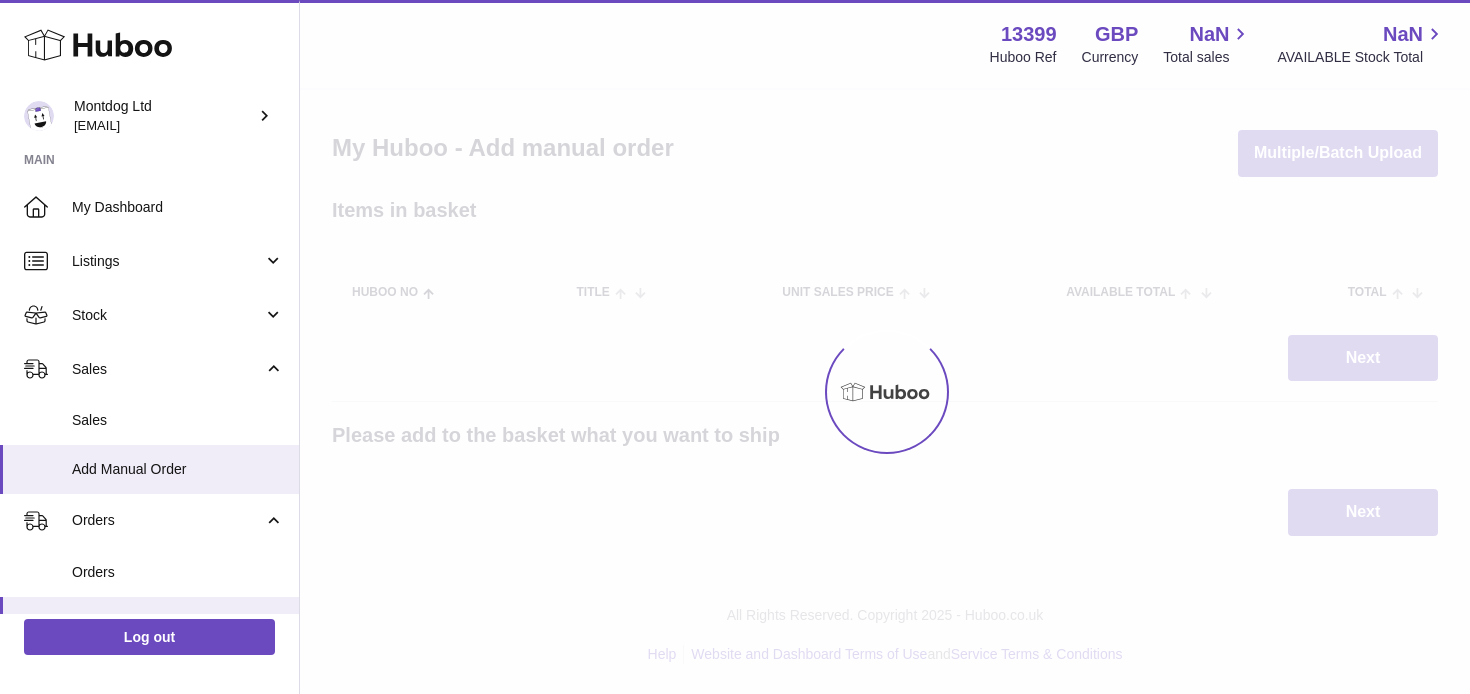 scroll, scrollTop: 0, scrollLeft: 0, axis: both 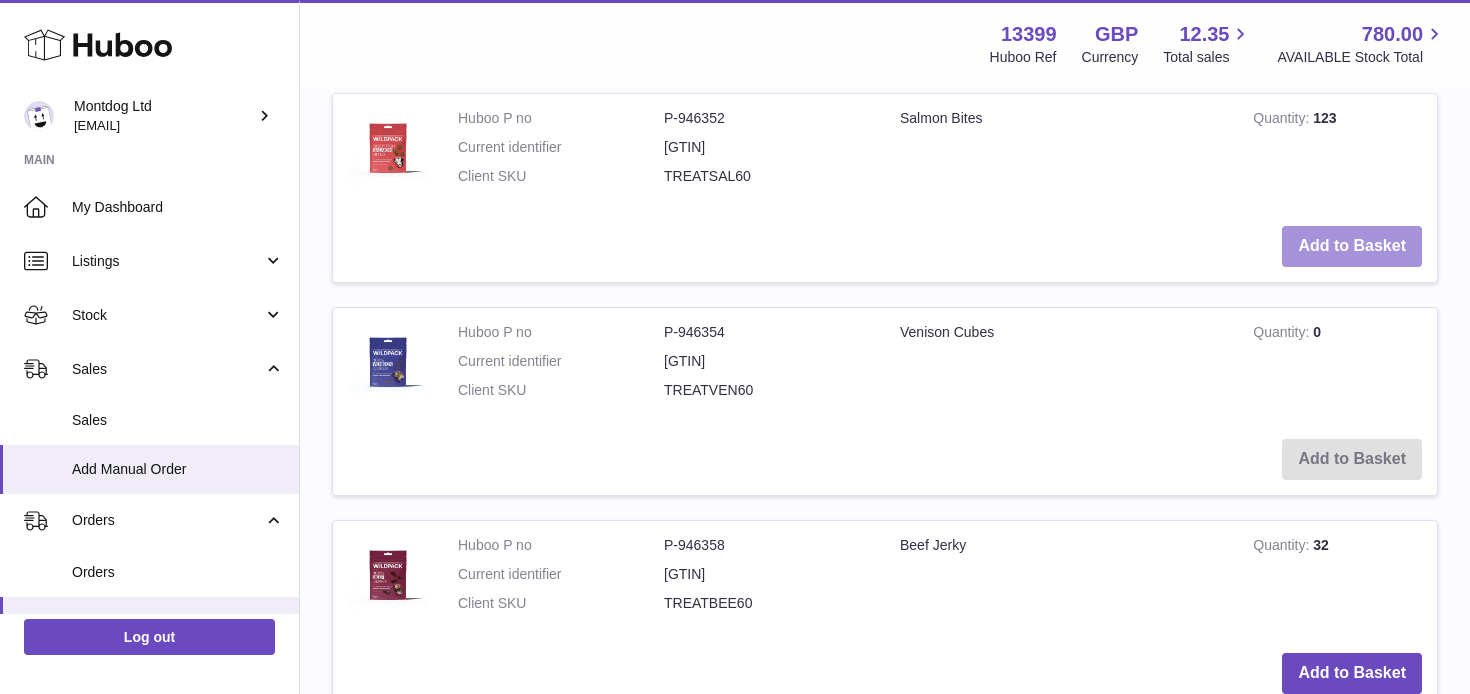 click on "Add to Basket" at bounding box center [1352, 246] 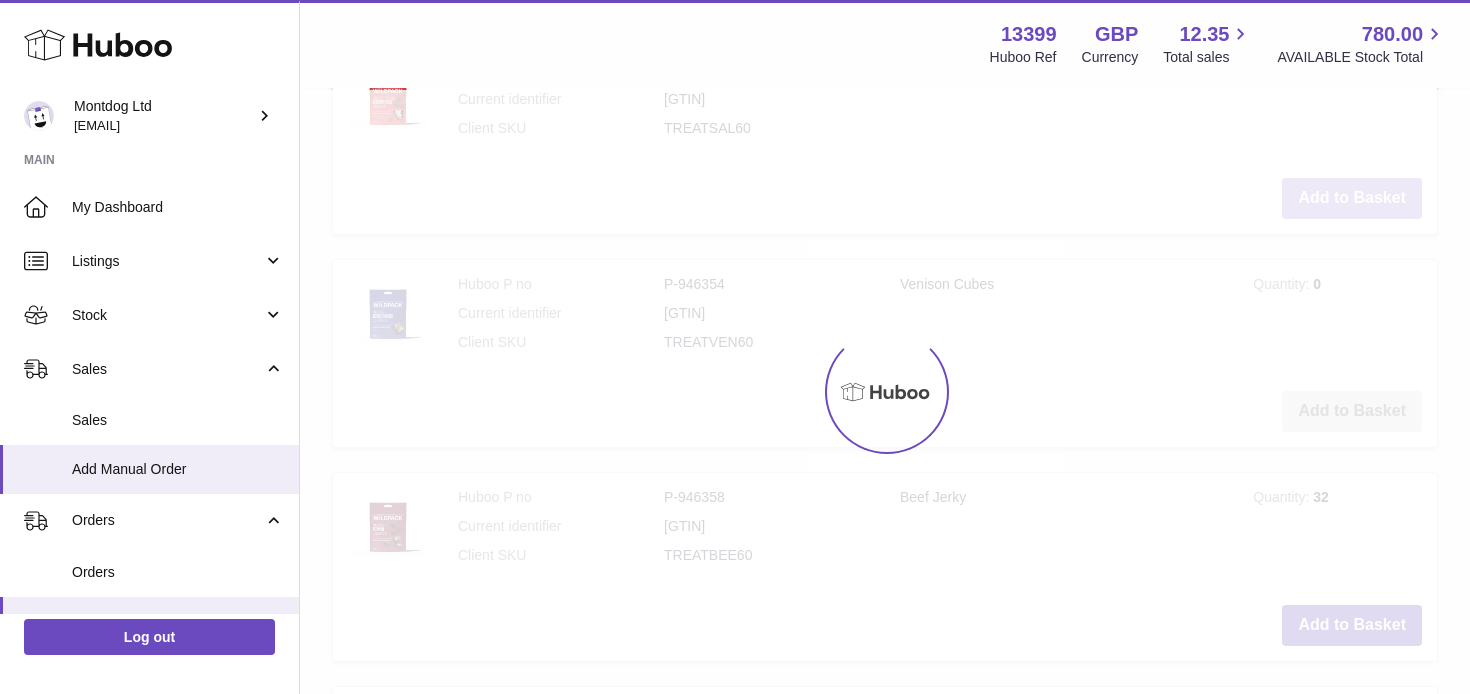scroll, scrollTop: 821, scrollLeft: 0, axis: vertical 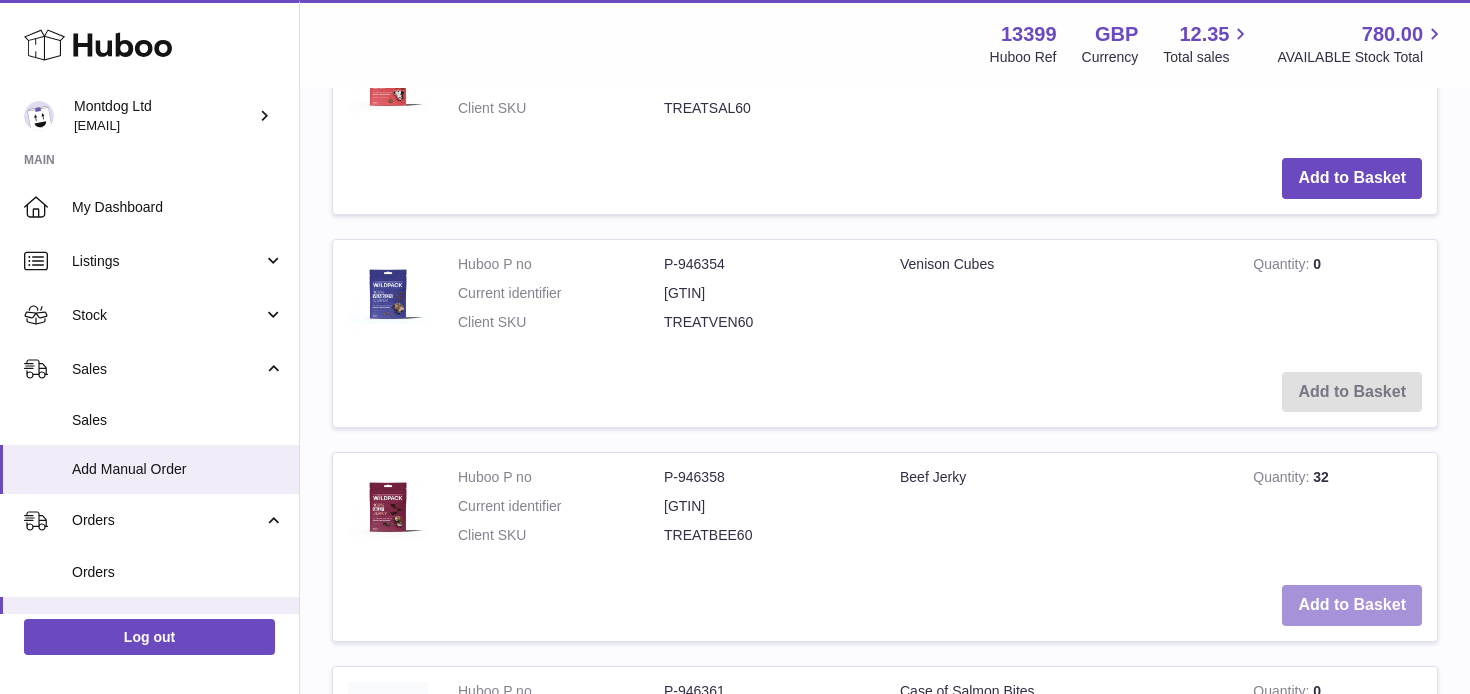 click on "Add to Basket" at bounding box center [1352, 605] 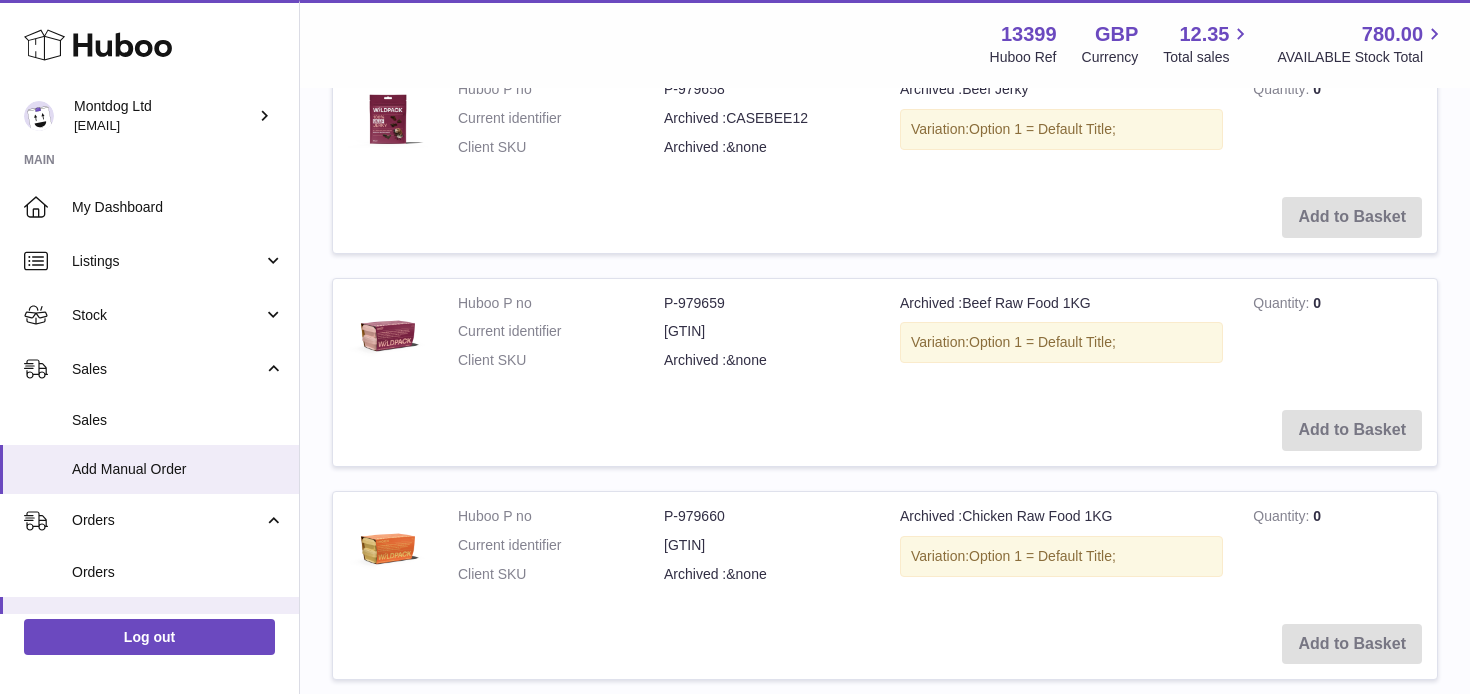 scroll, scrollTop: 2764, scrollLeft: 0, axis: vertical 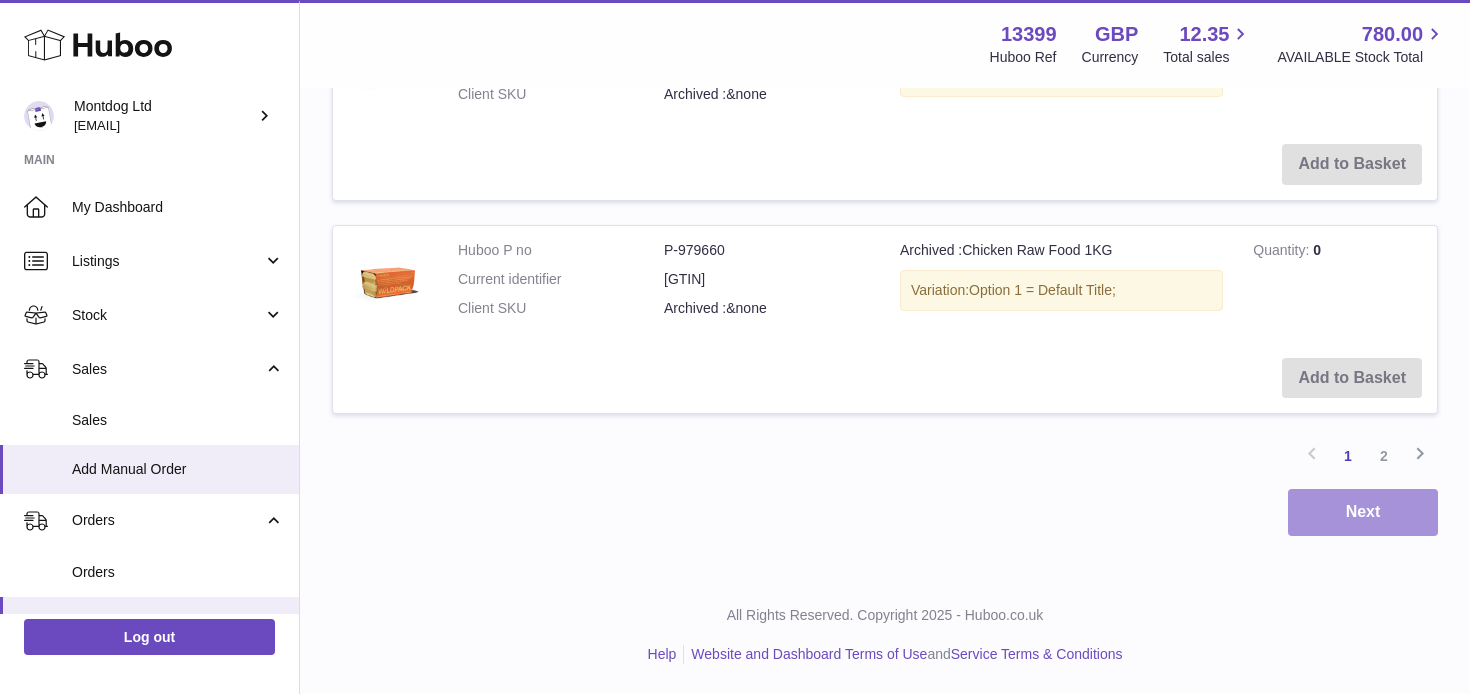 click on "Next" at bounding box center (1363, 512) 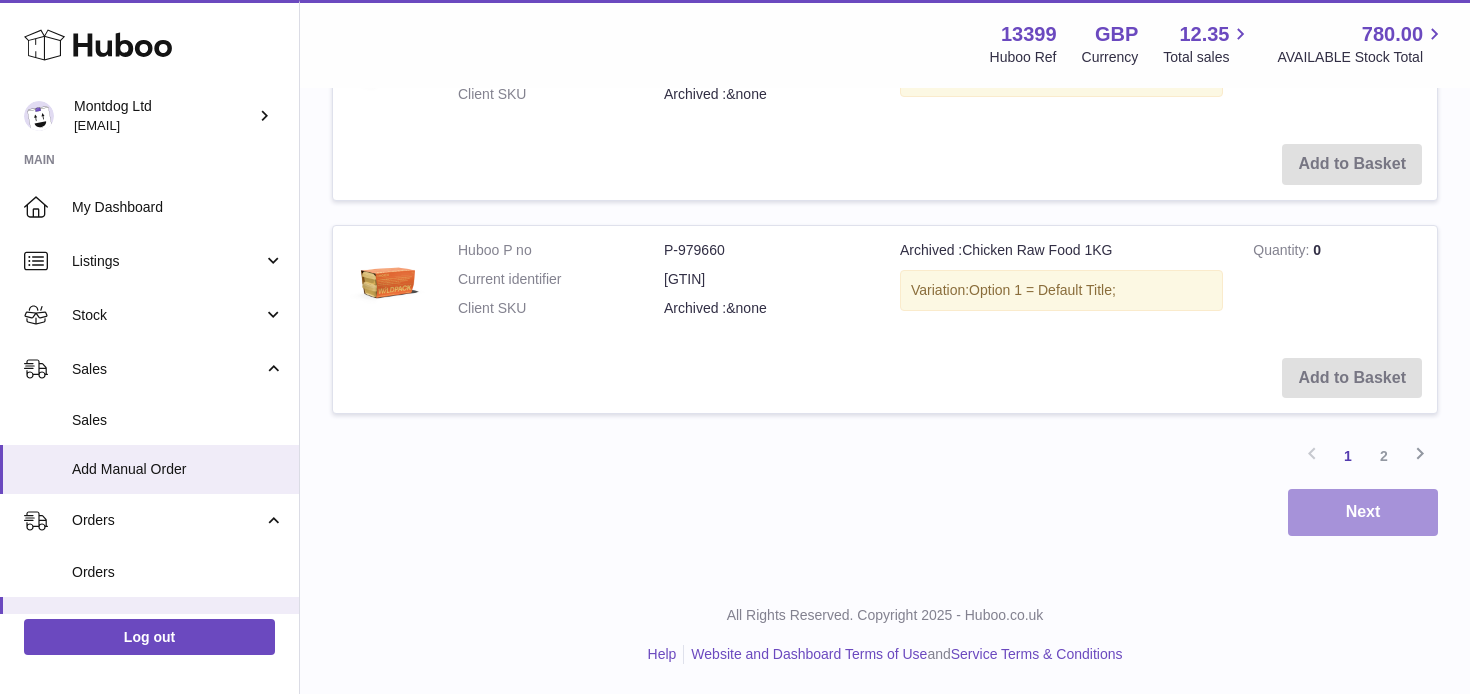 scroll, scrollTop: 0, scrollLeft: 0, axis: both 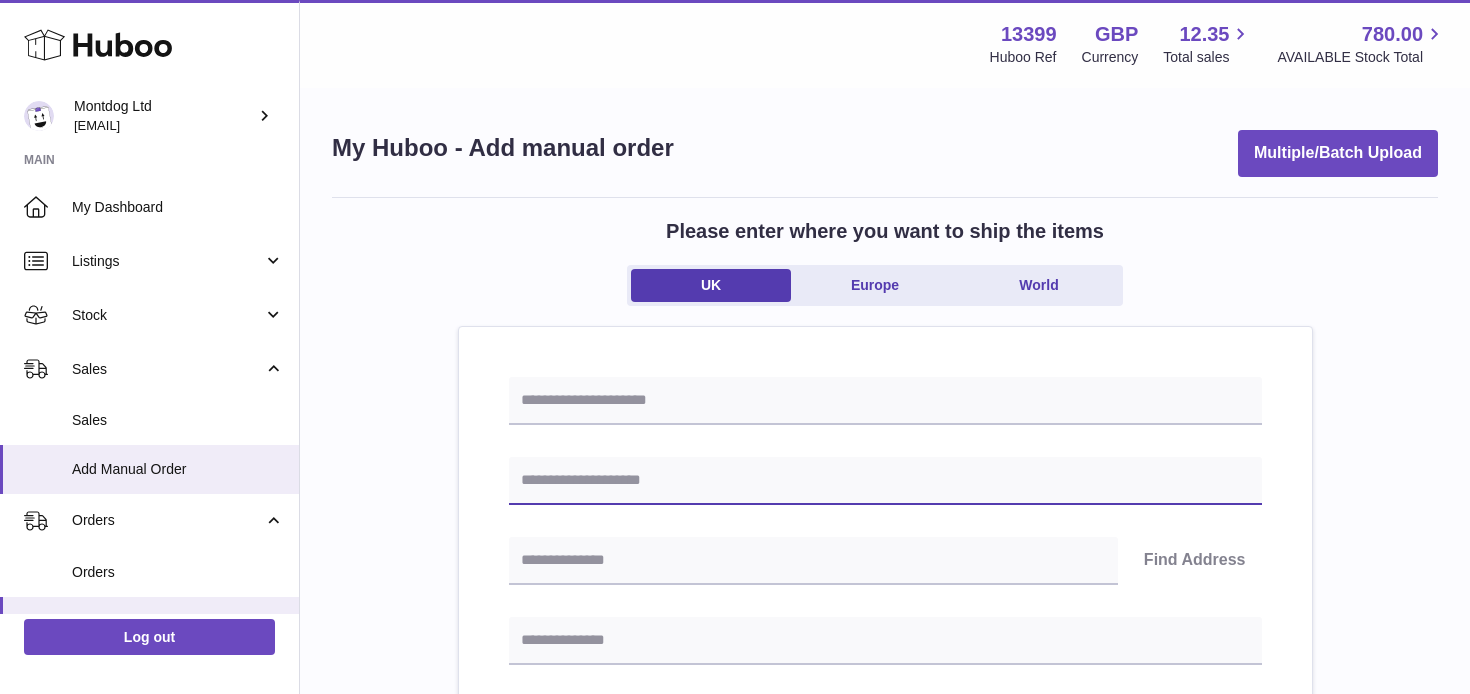 click at bounding box center (885, 481) 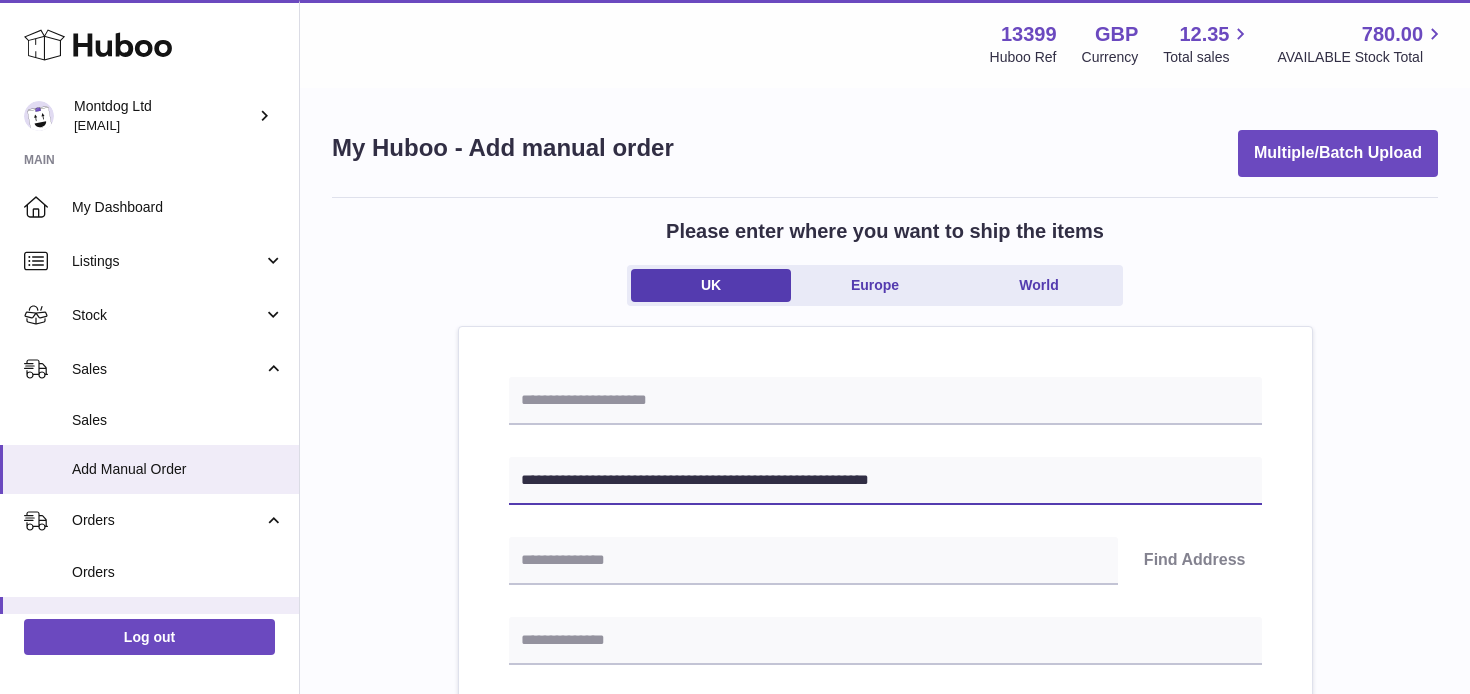 drag, startPoint x: 946, startPoint y: 479, endPoint x: 602, endPoint y: 477, distance: 344.00583 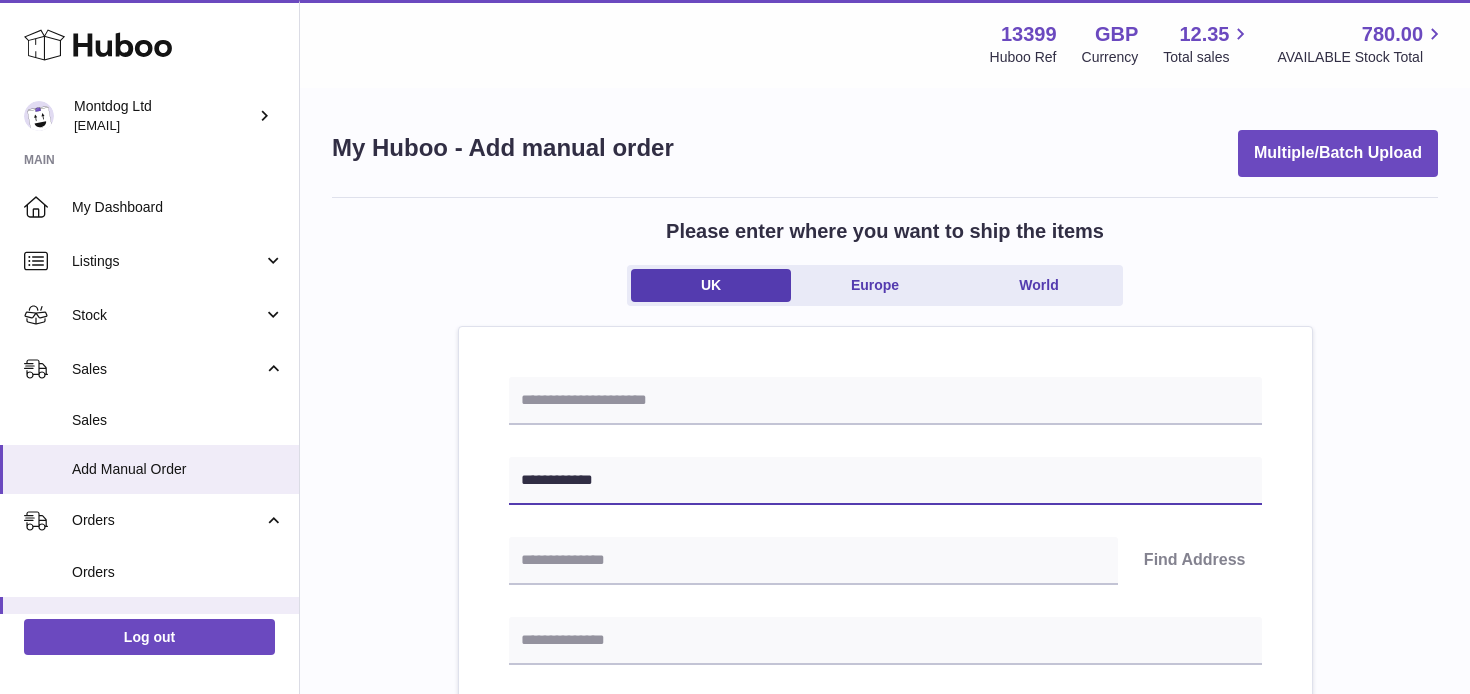 type on "**********" 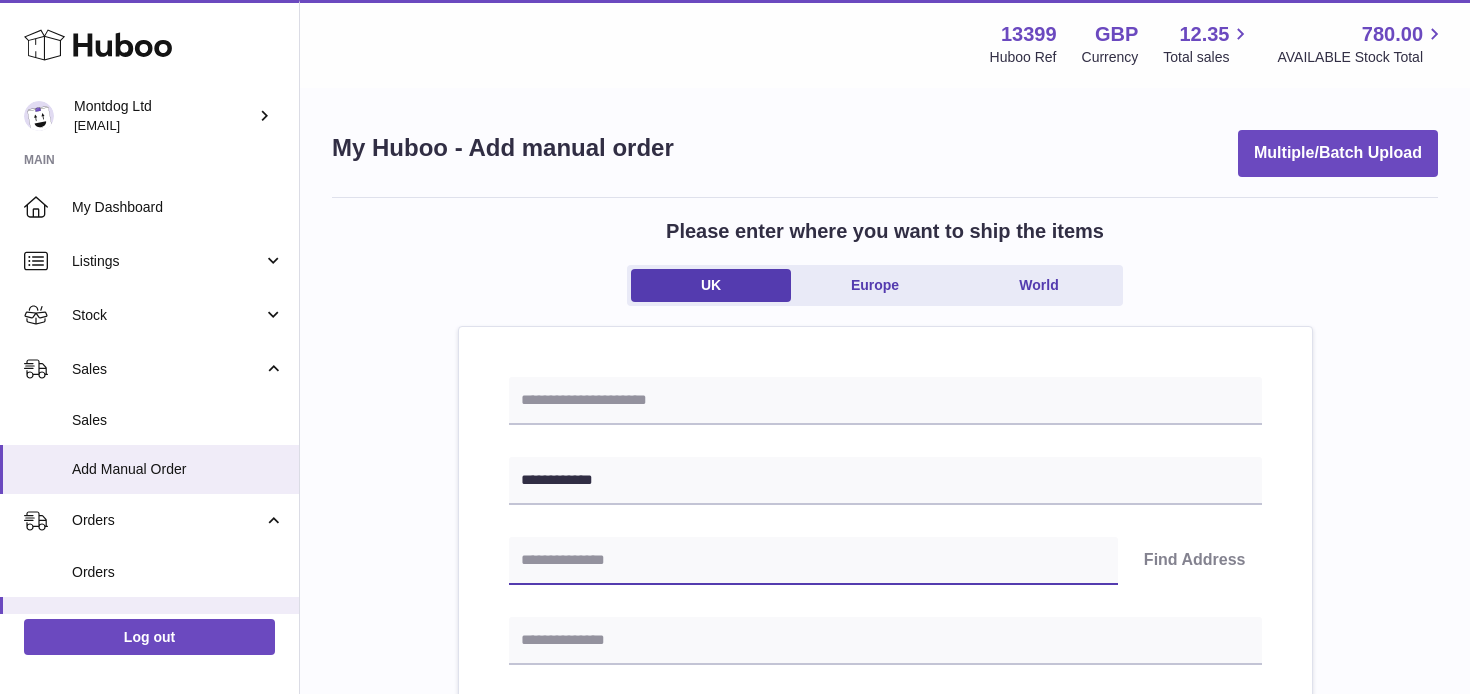 click at bounding box center [813, 561] 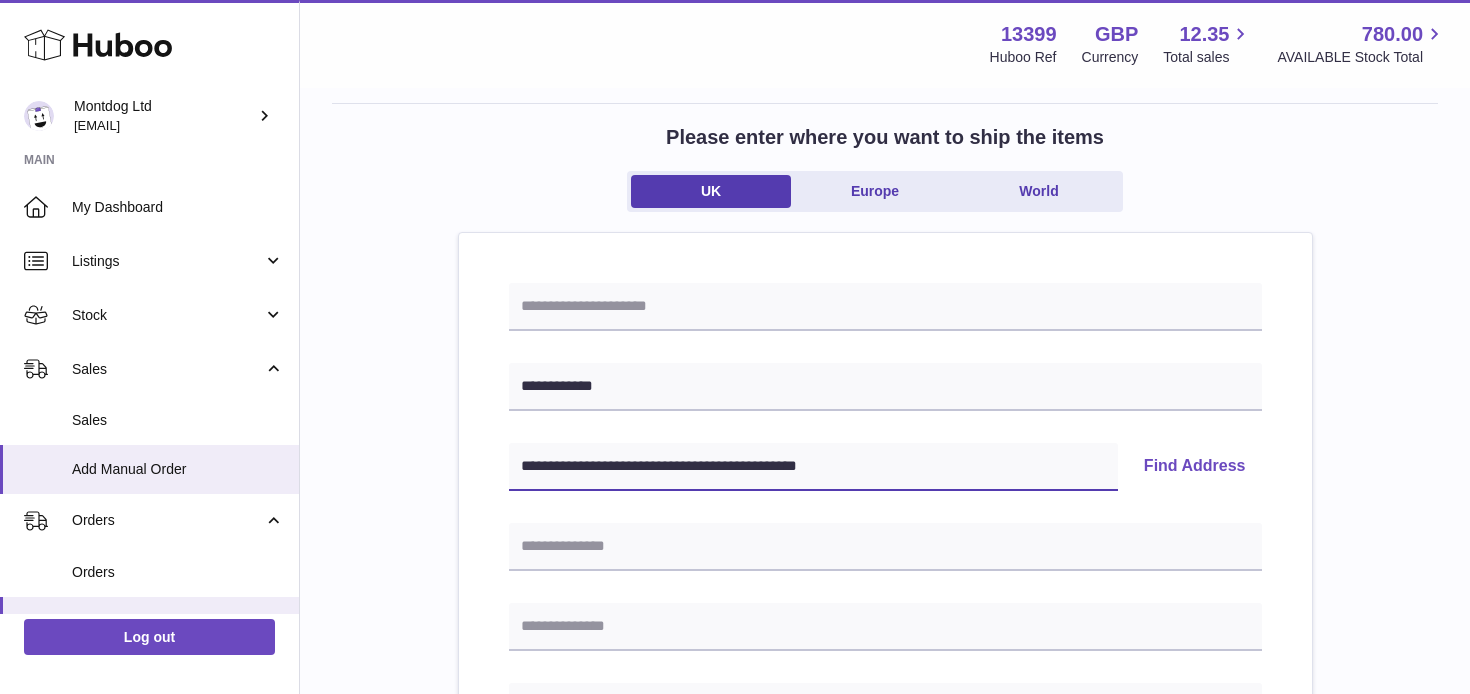 scroll, scrollTop: 118, scrollLeft: 0, axis: vertical 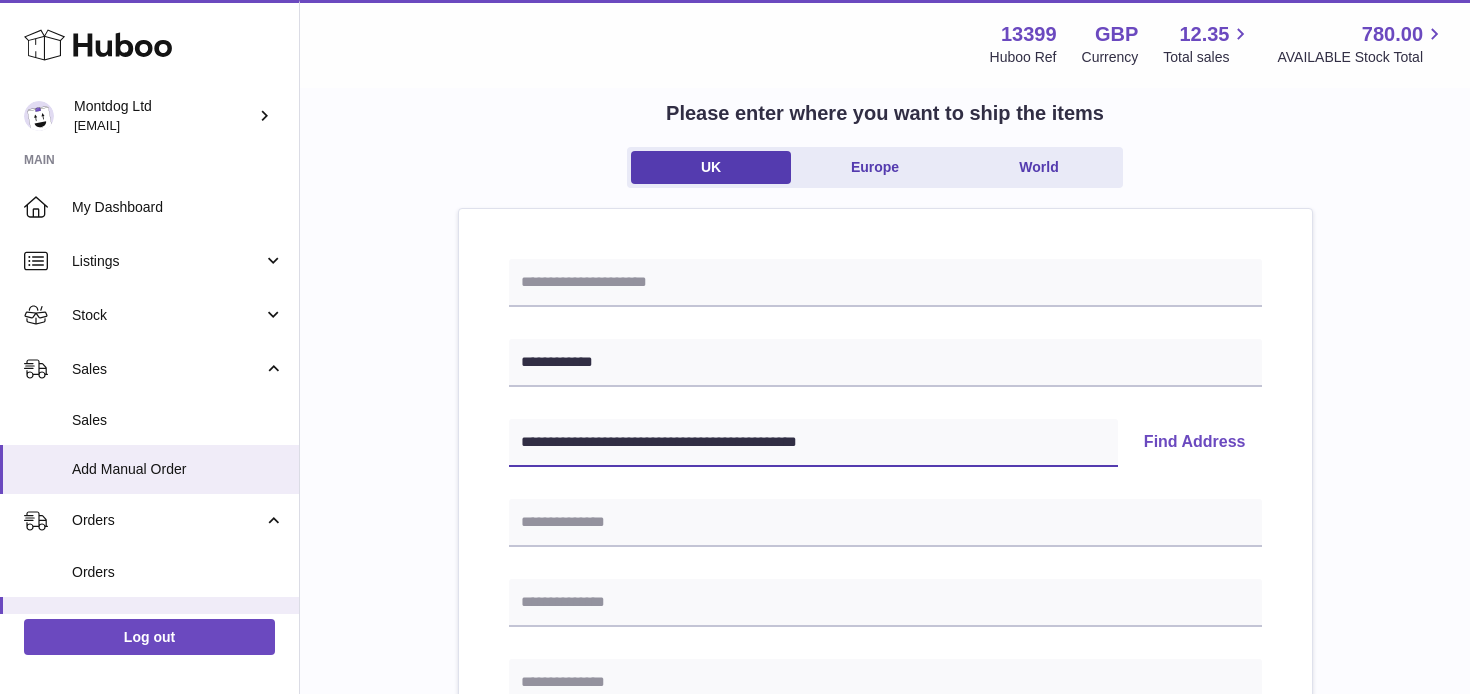 drag, startPoint x: 780, startPoint y: 439, endPoint x: 519, endPoint y: 437, distance: 261.00766 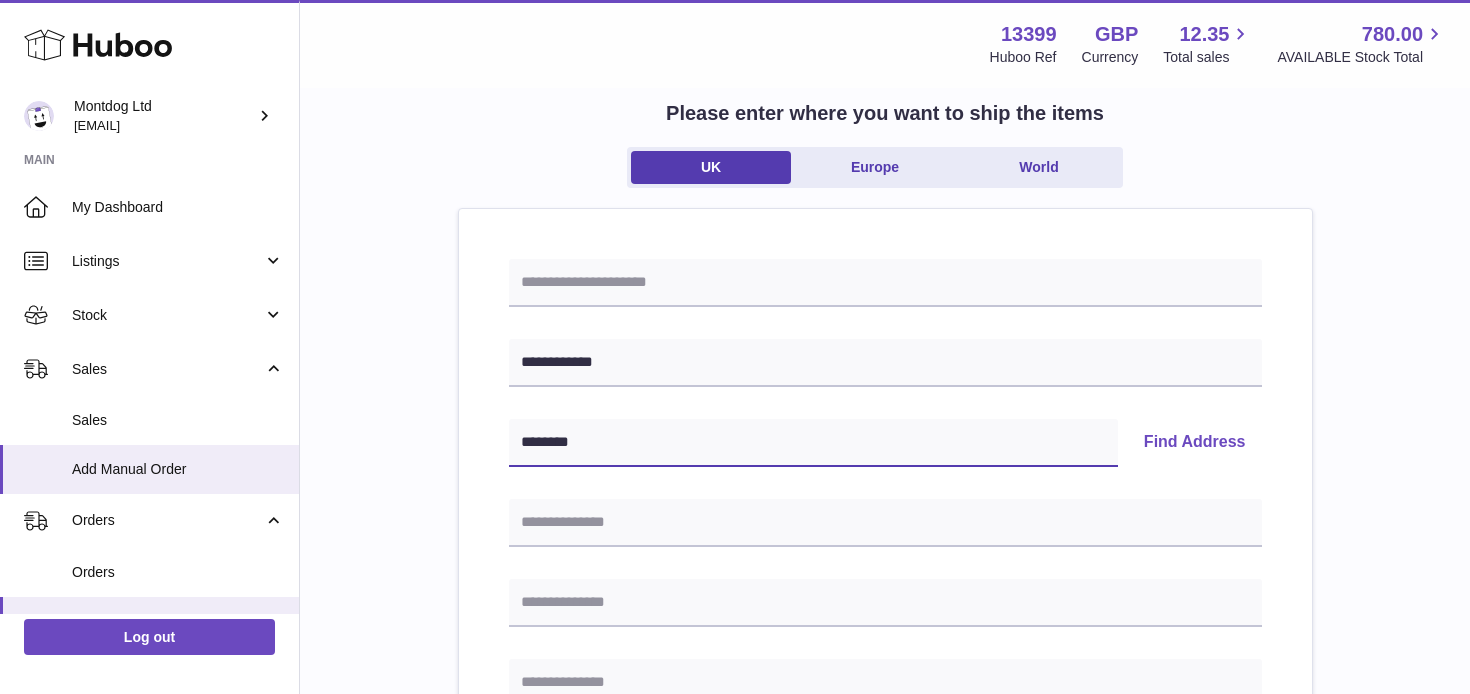 type on "*******" 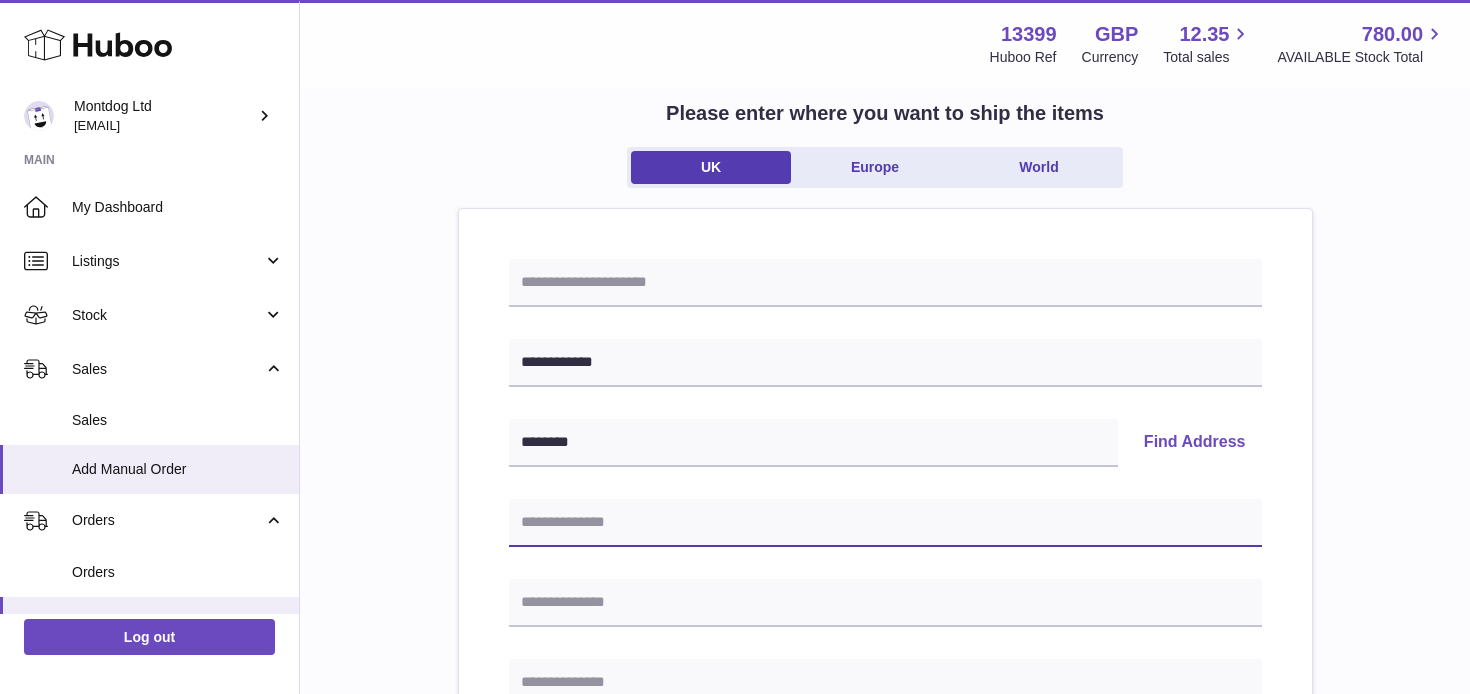 click at bounding box center (885, 523) 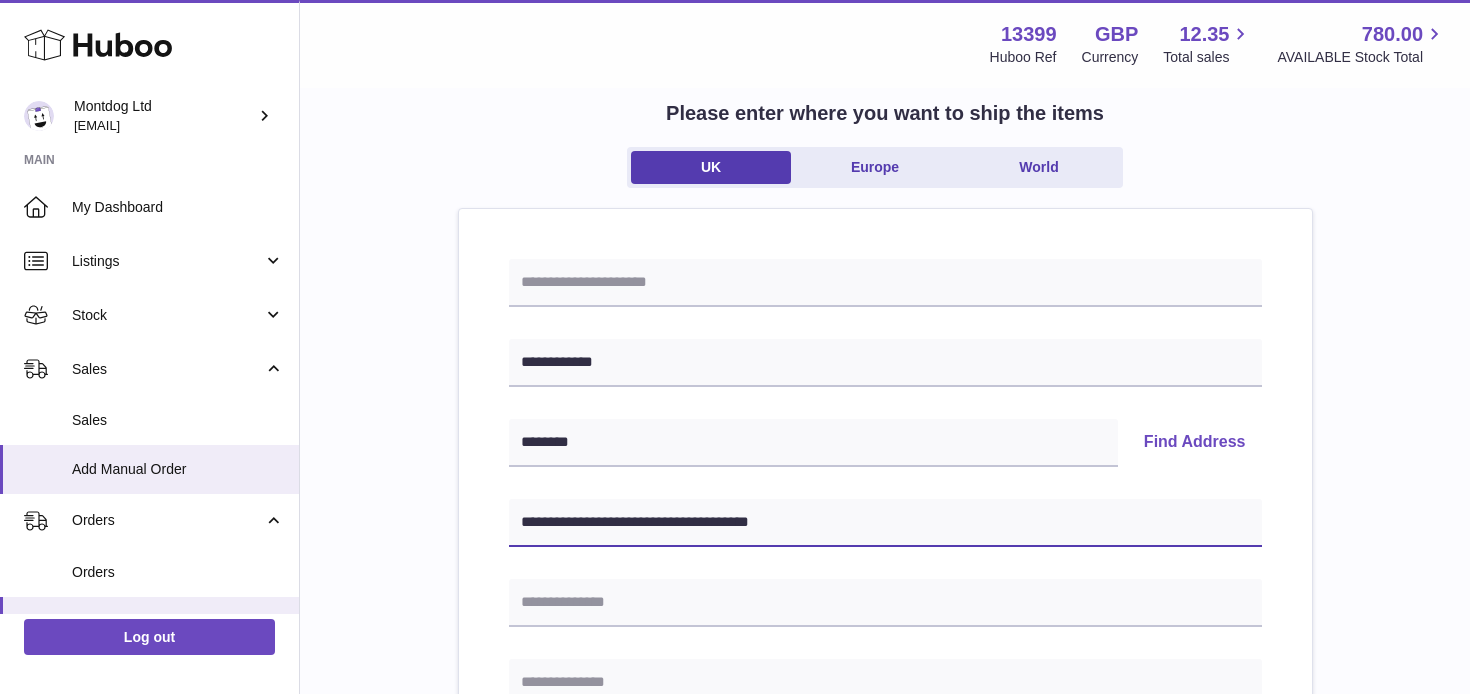 drag, startPoint x: 795, startPoint y: 517, endPoint x: 661, endPoint y: 517, distance: 134 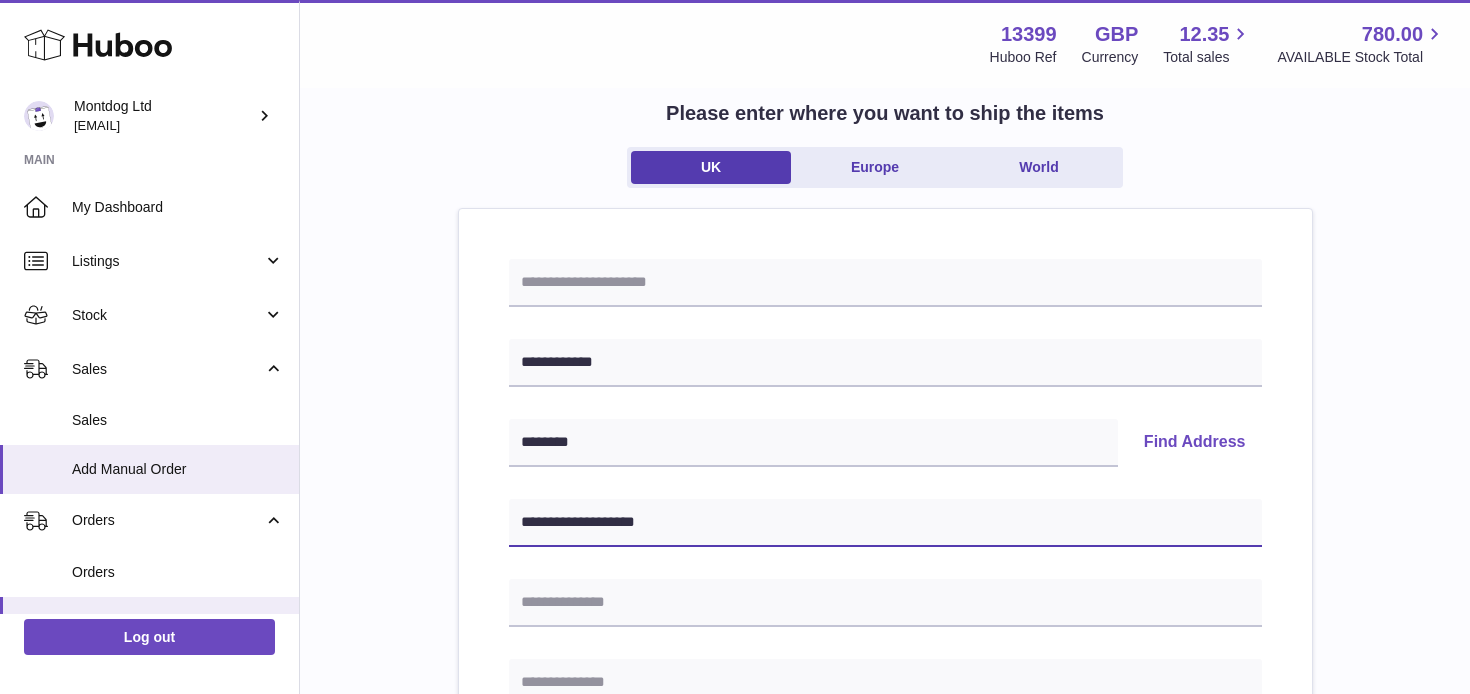 type on "**********" 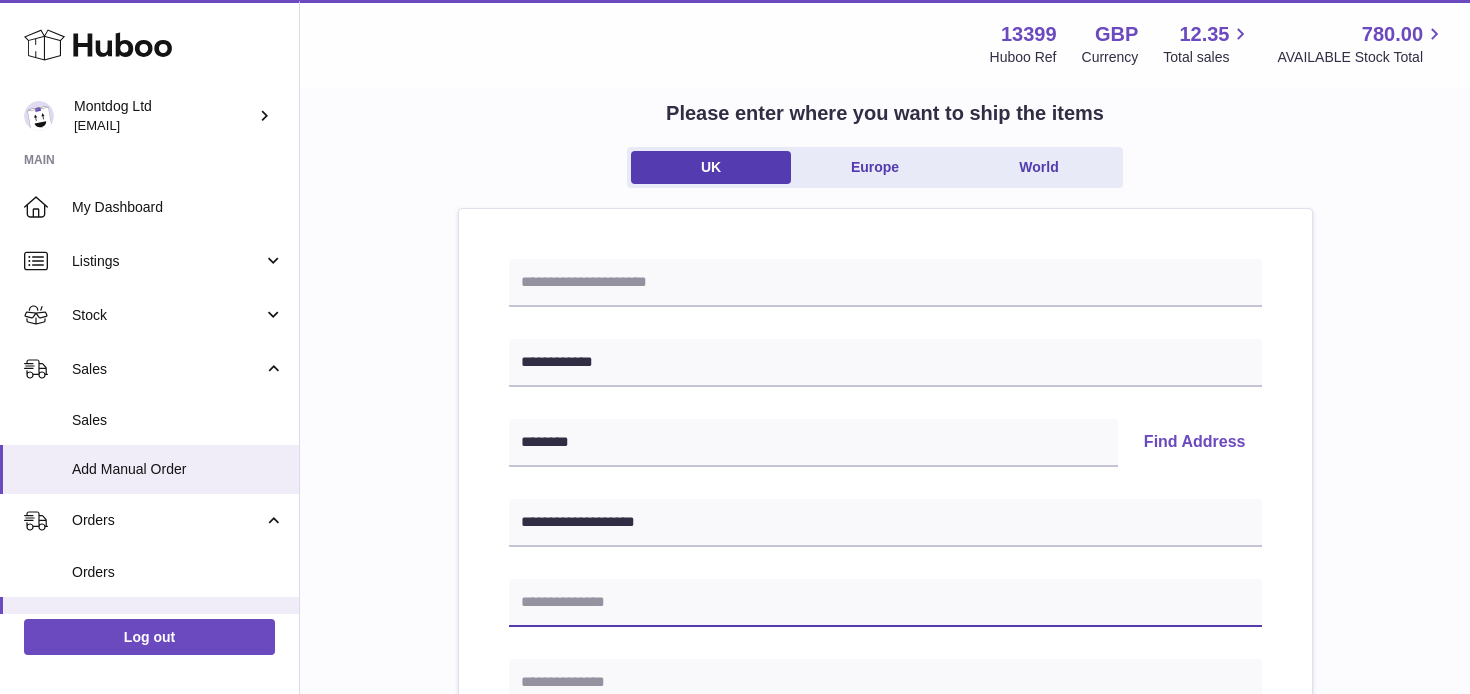 click at bounding box center (885, 603) 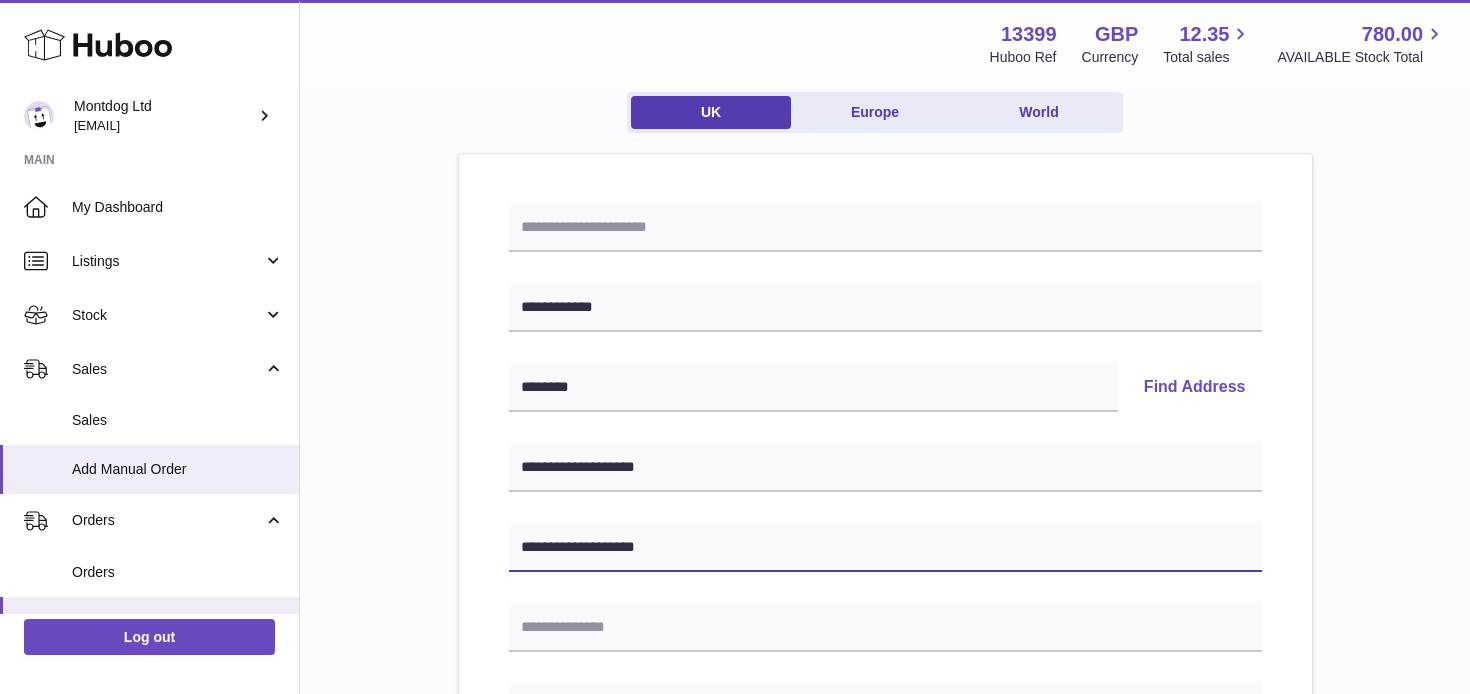scroll, scrollTop: 208, scrollLeft: 0, axis: vertical 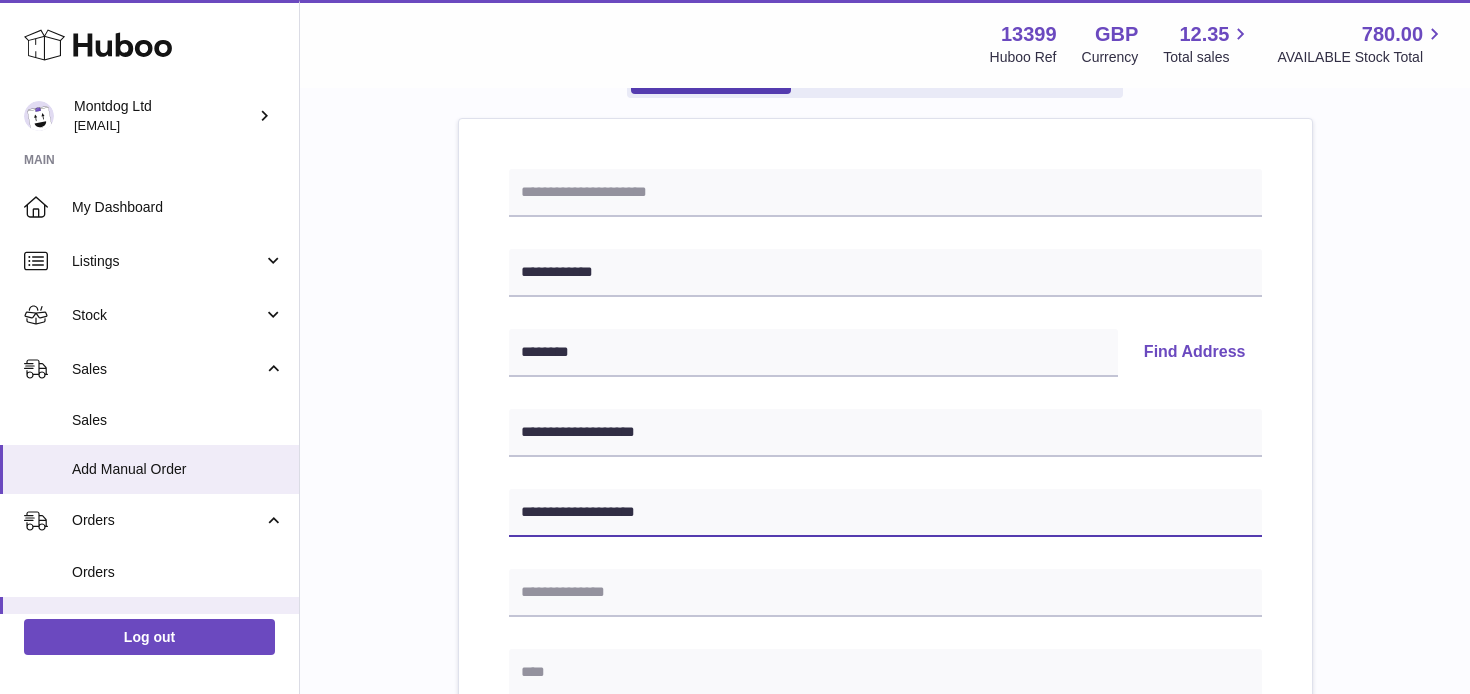 drag, startPoint x: 656, startPoint y: 515, endPoint x: 599, endPoint y: 513, distance: 57.035076 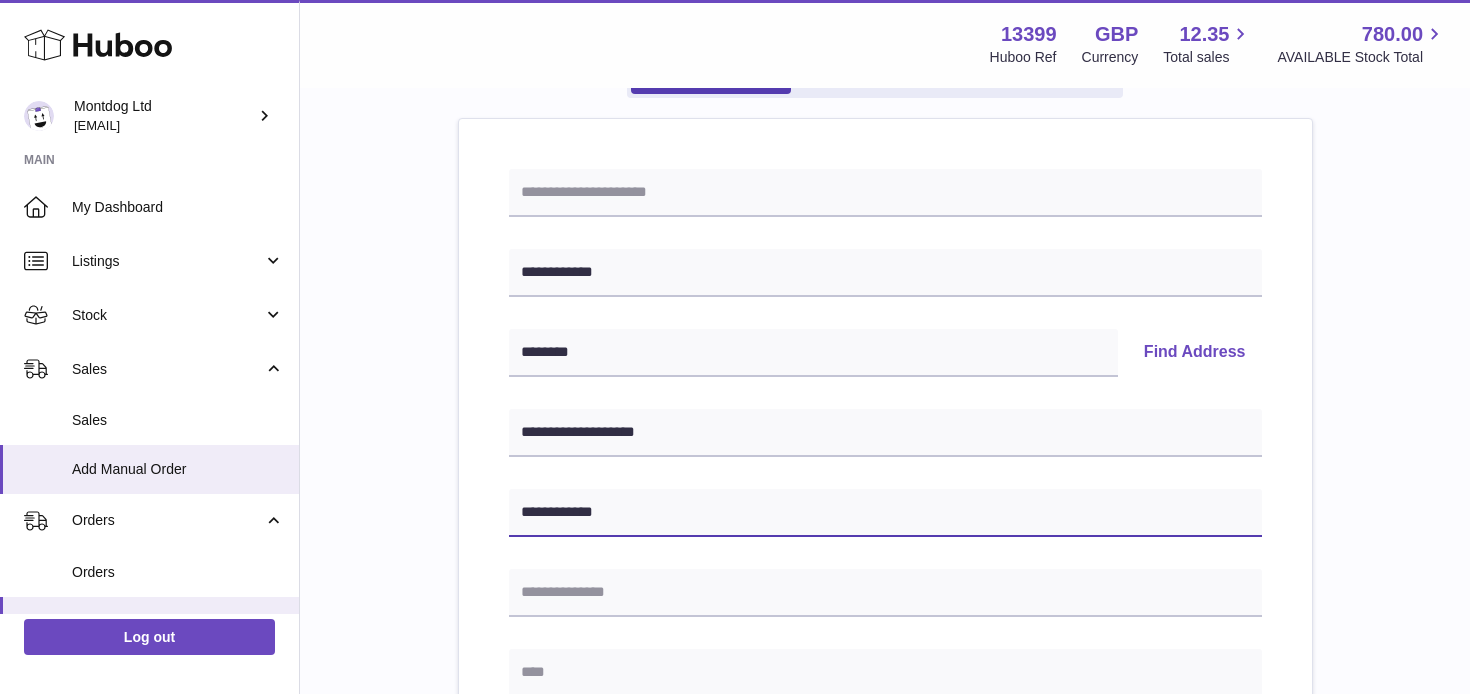 scroll, scrollTop: 342, scrollLeft: 0, axis: vertical 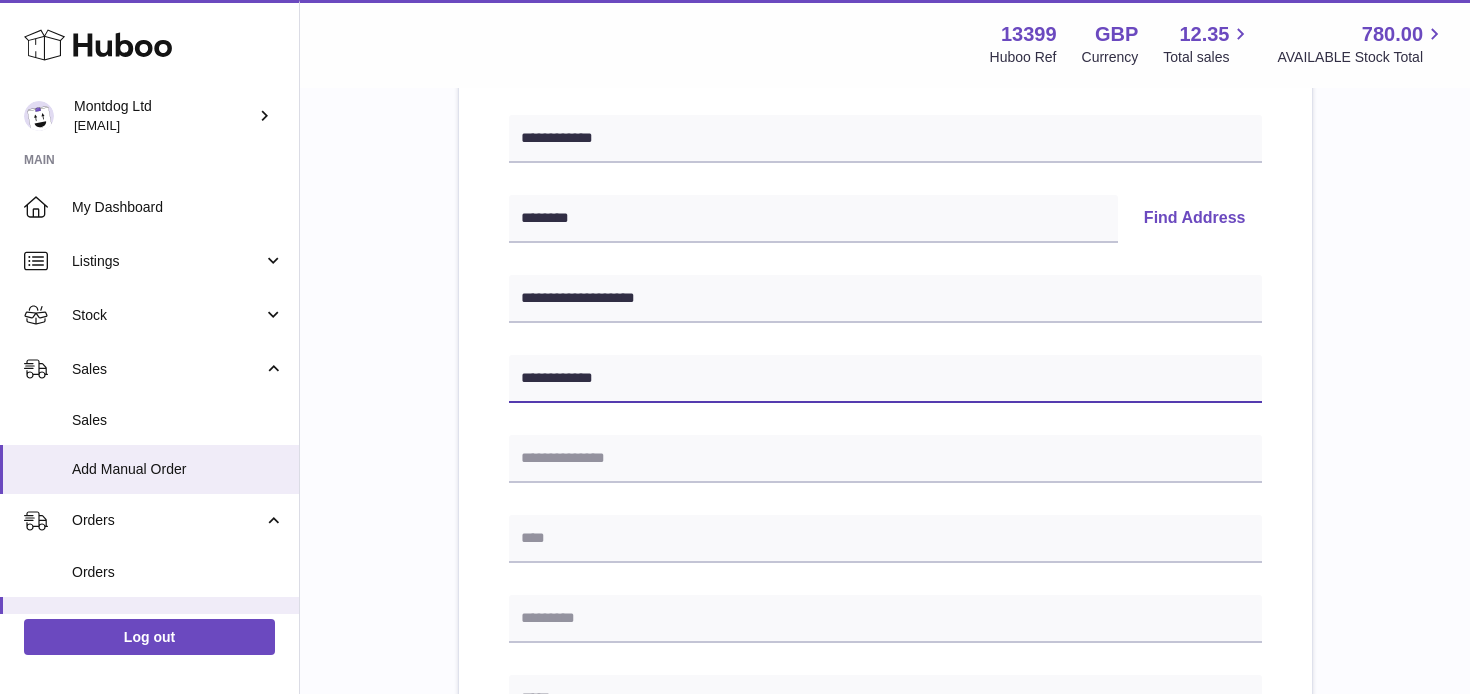 type on "**********" 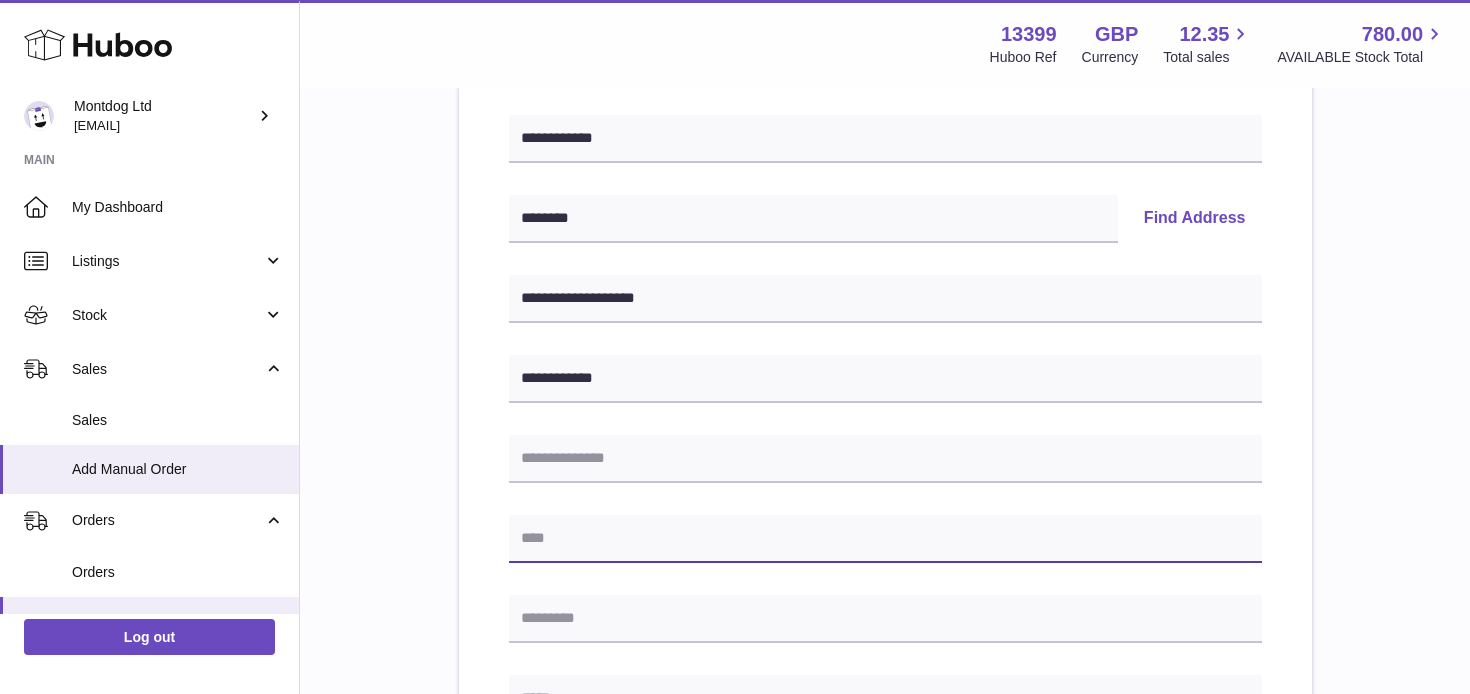 click at bounding box center (885, 539) 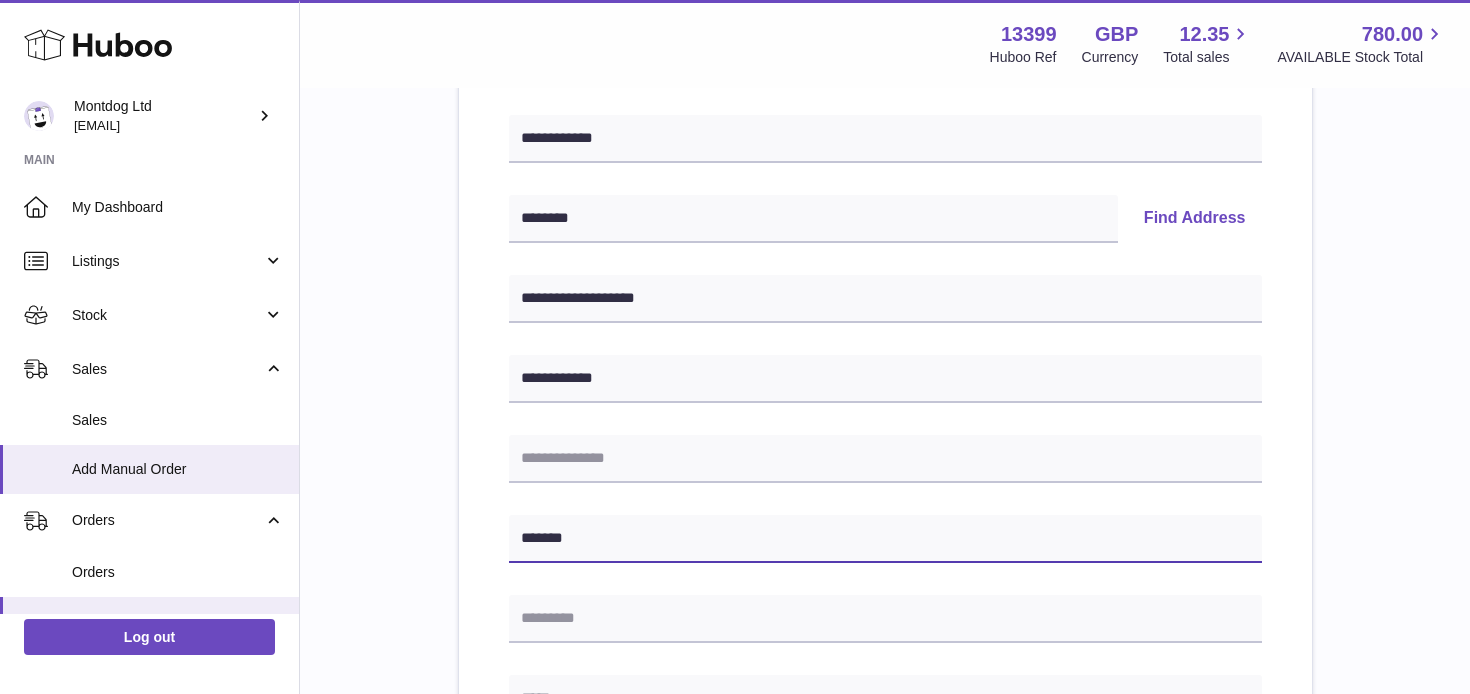type on "*******" 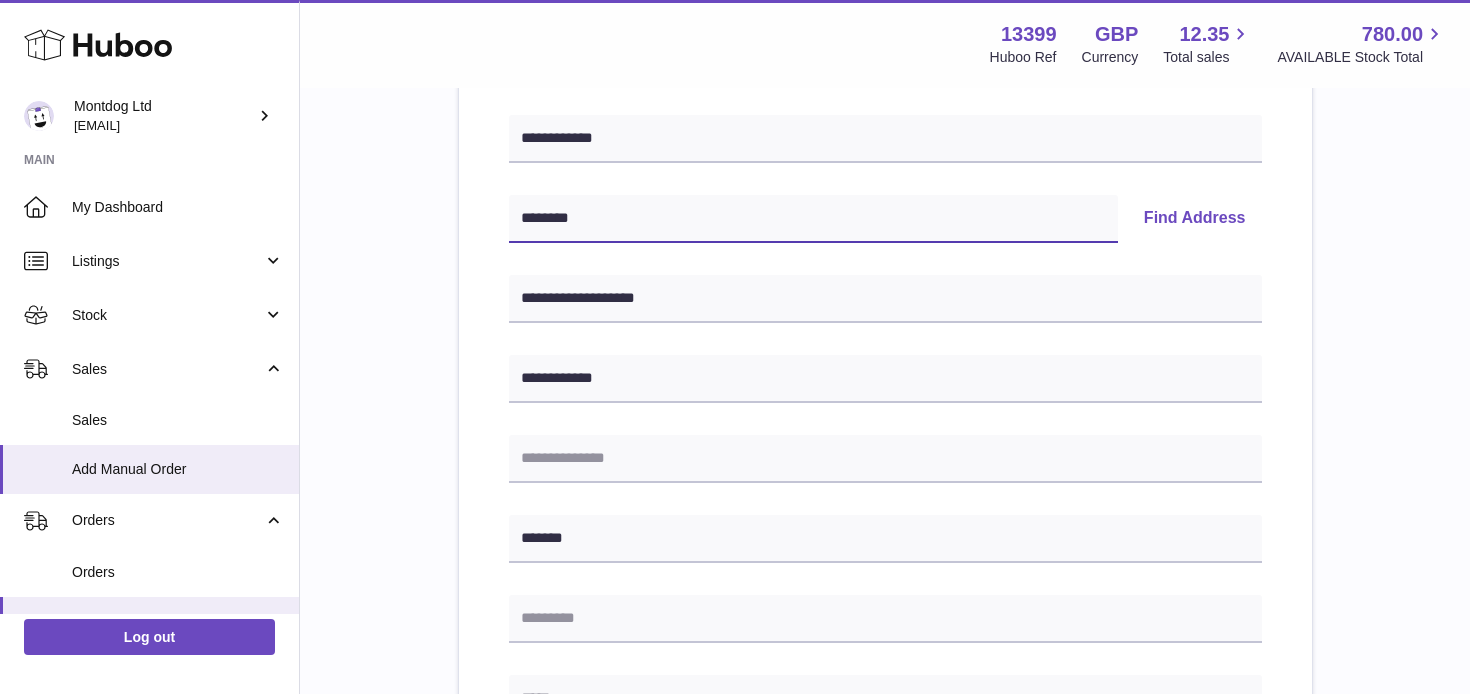 drag, startPoint x: 599, startPoint y: 217, endPoint x: 474, endPoint y: 217, distance: 125 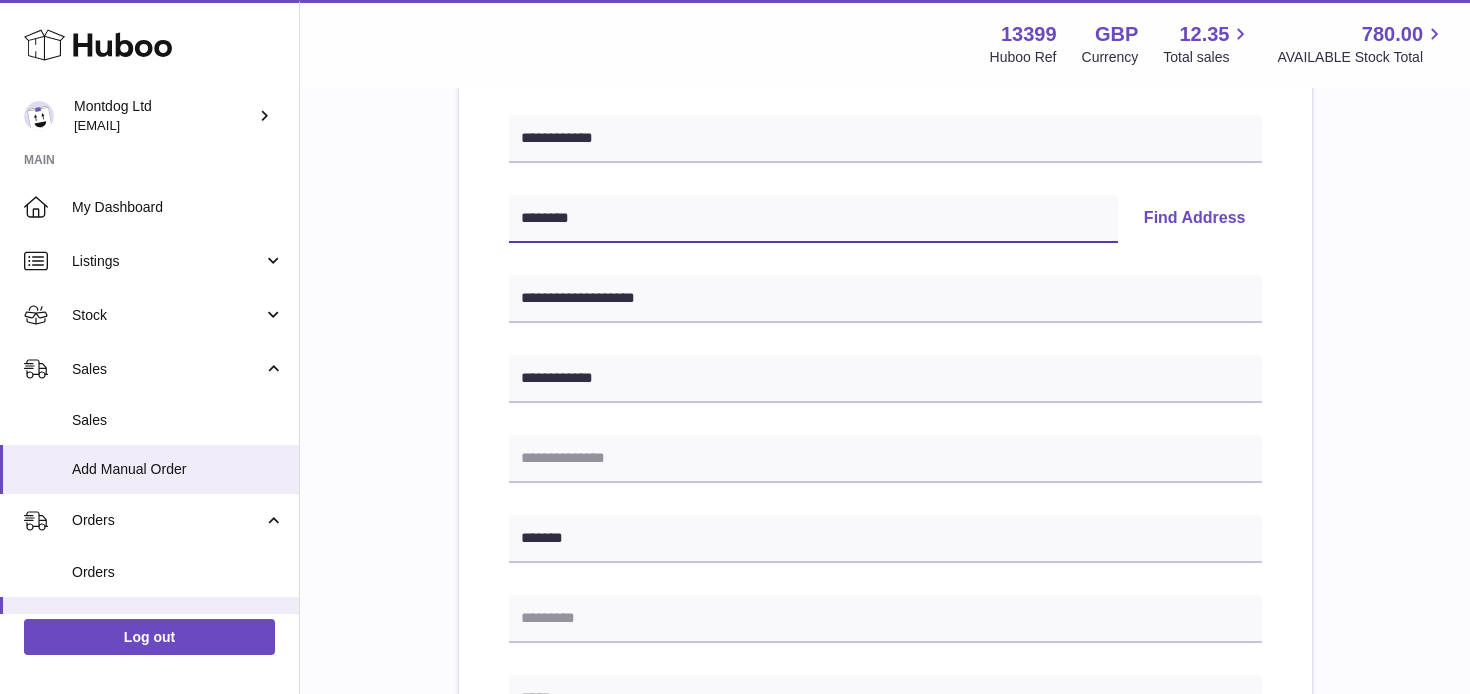 click on "**********" at bounding box center (885, 616) 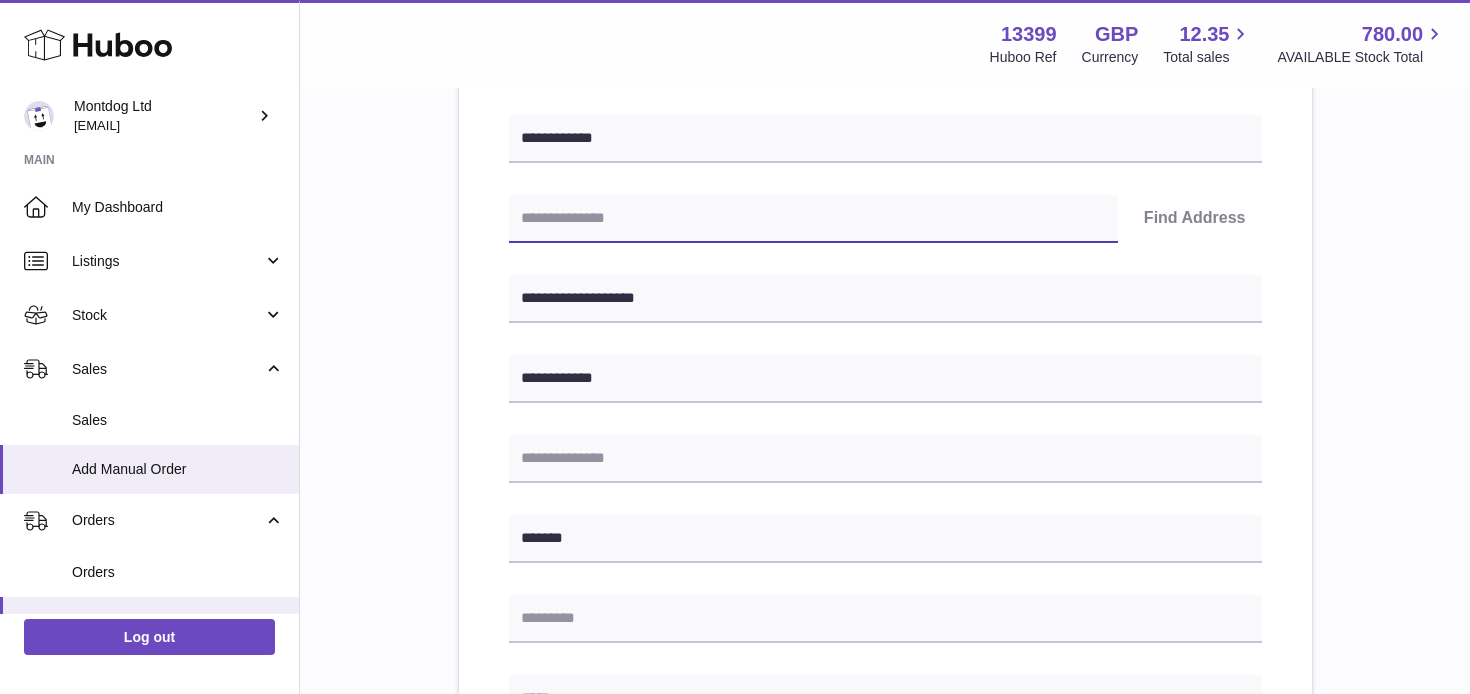 type 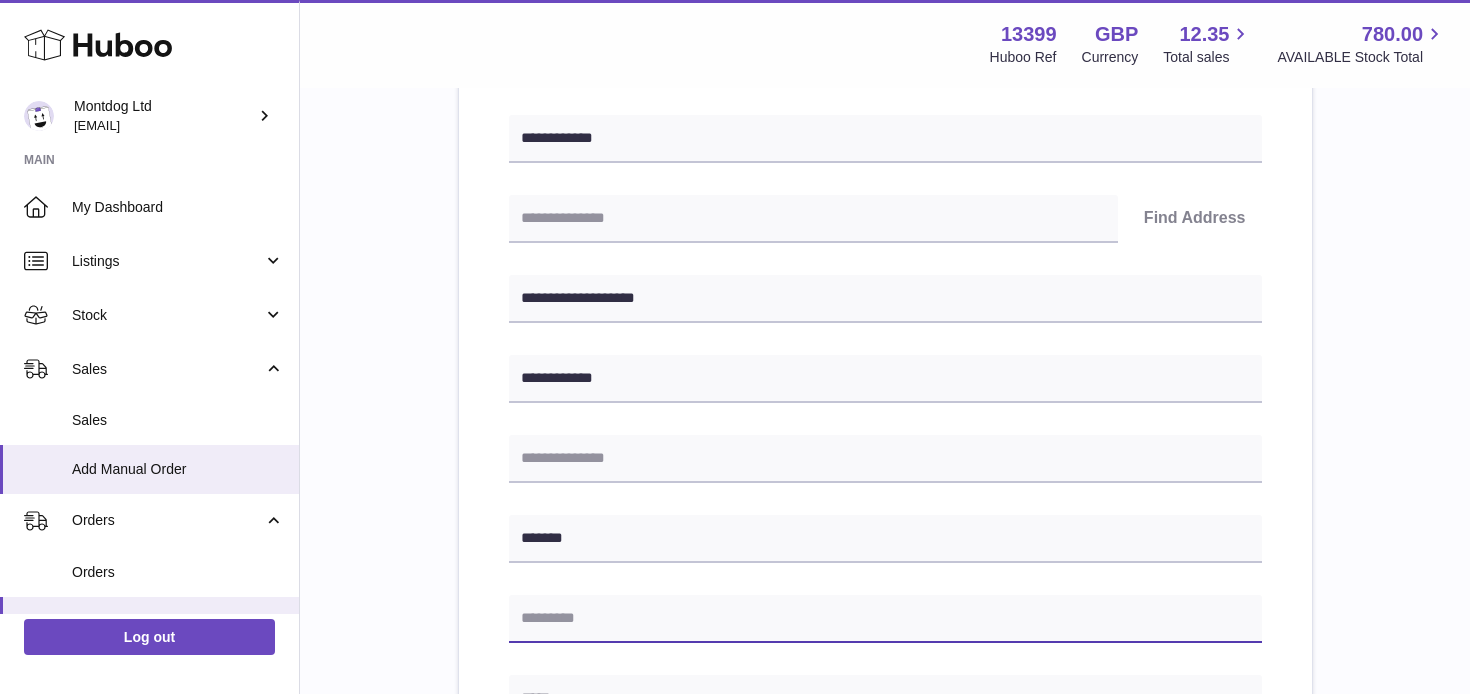 click at bounding box center [885, 619] 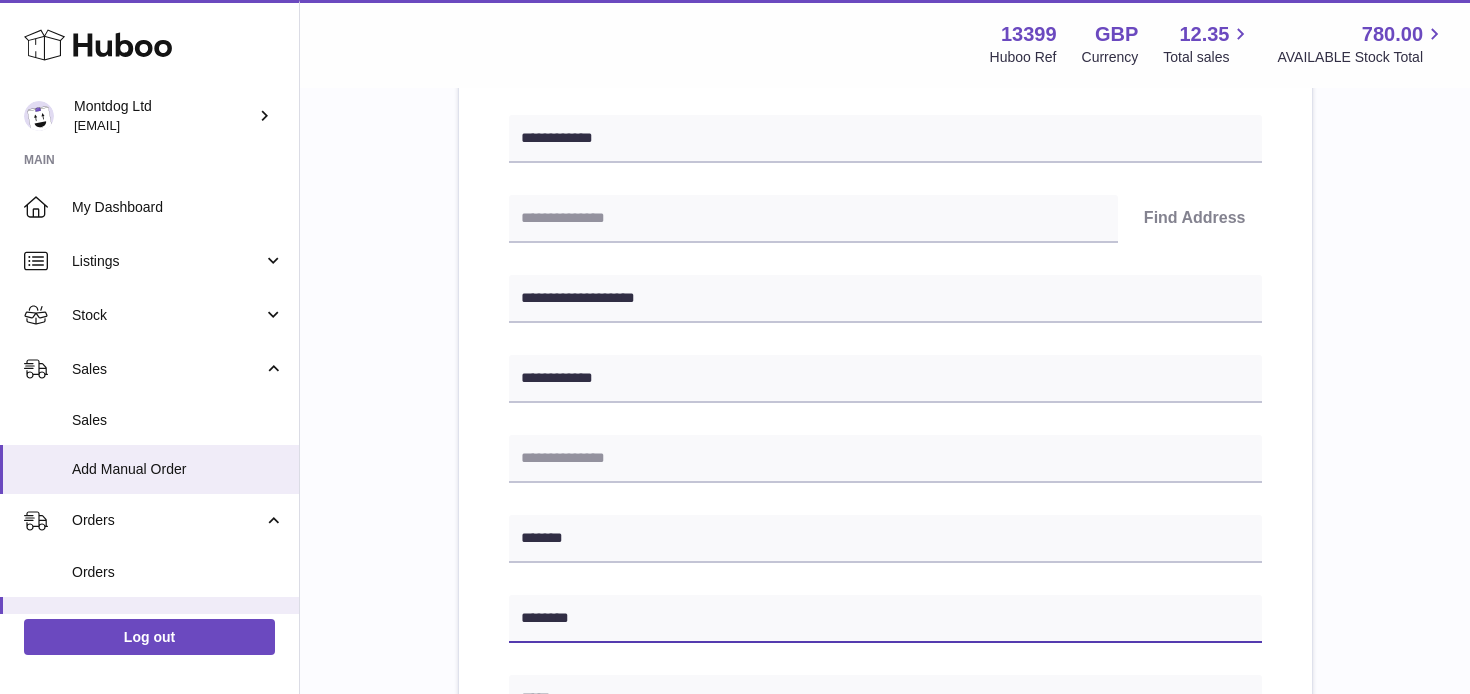 type on "*******" 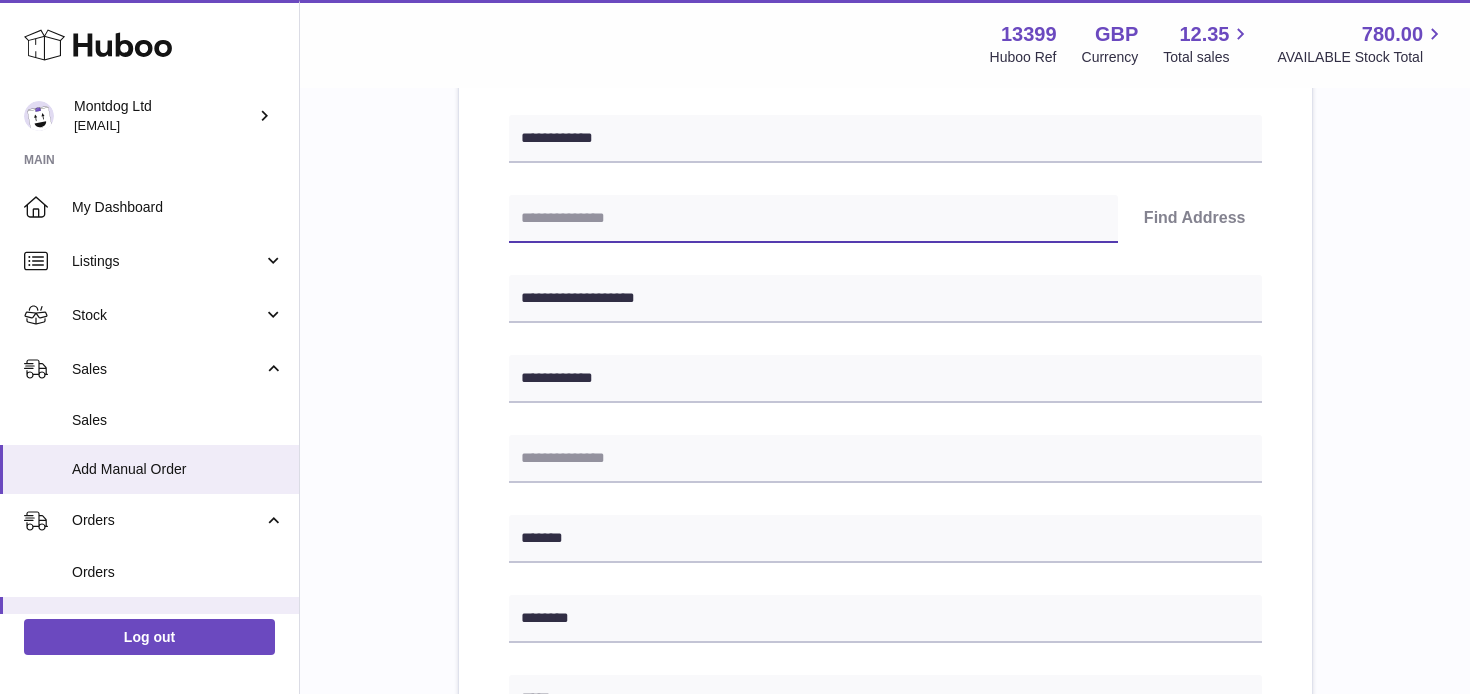 click at bounding box center [813, 219] 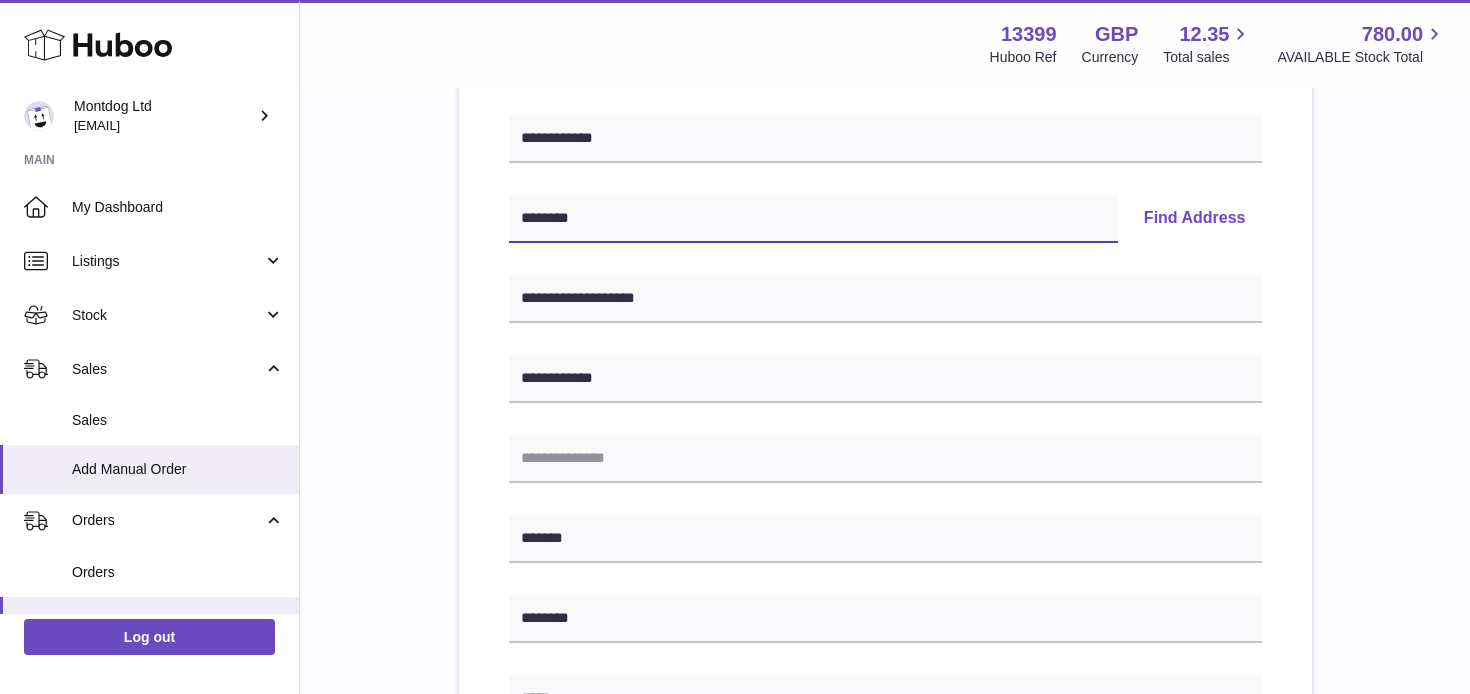 click on "*******" at bounding box center [813, 219] 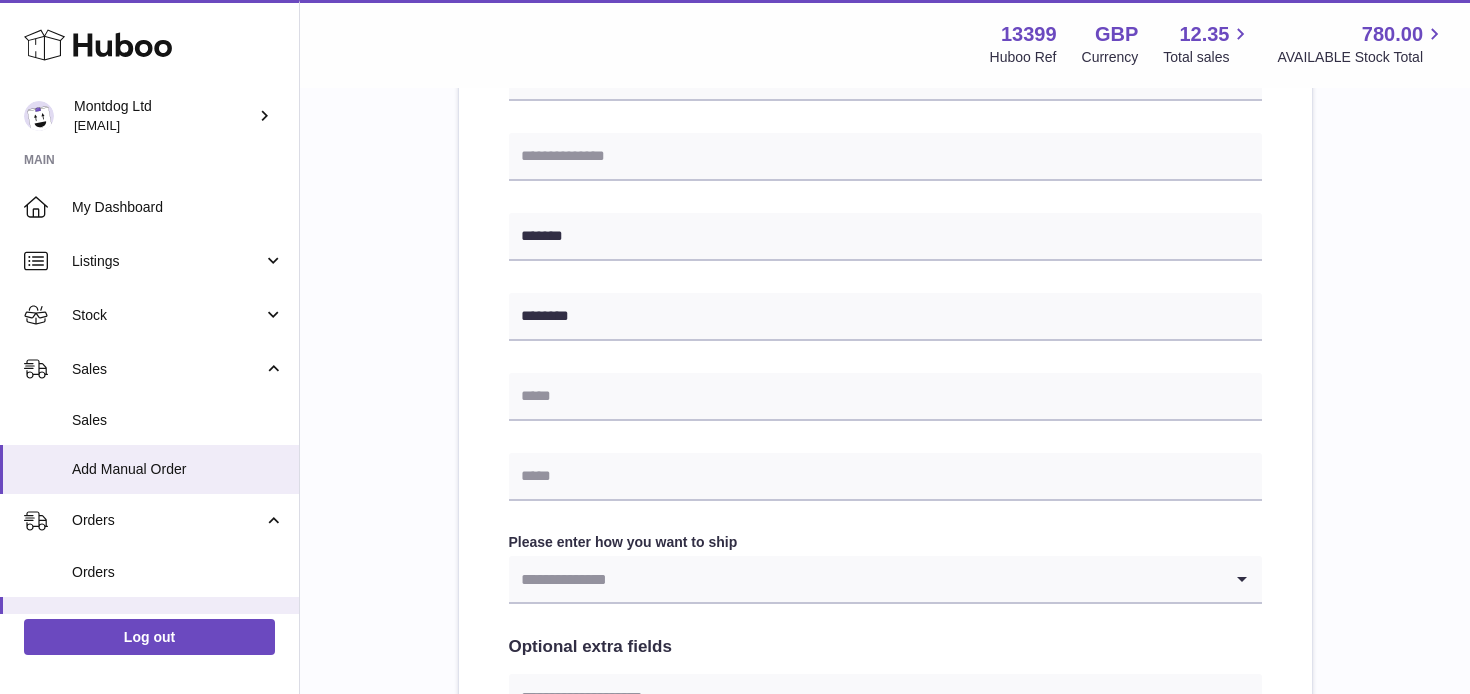 scroll, scrollTop: 668, scrollLeft: 0, axis: vertical 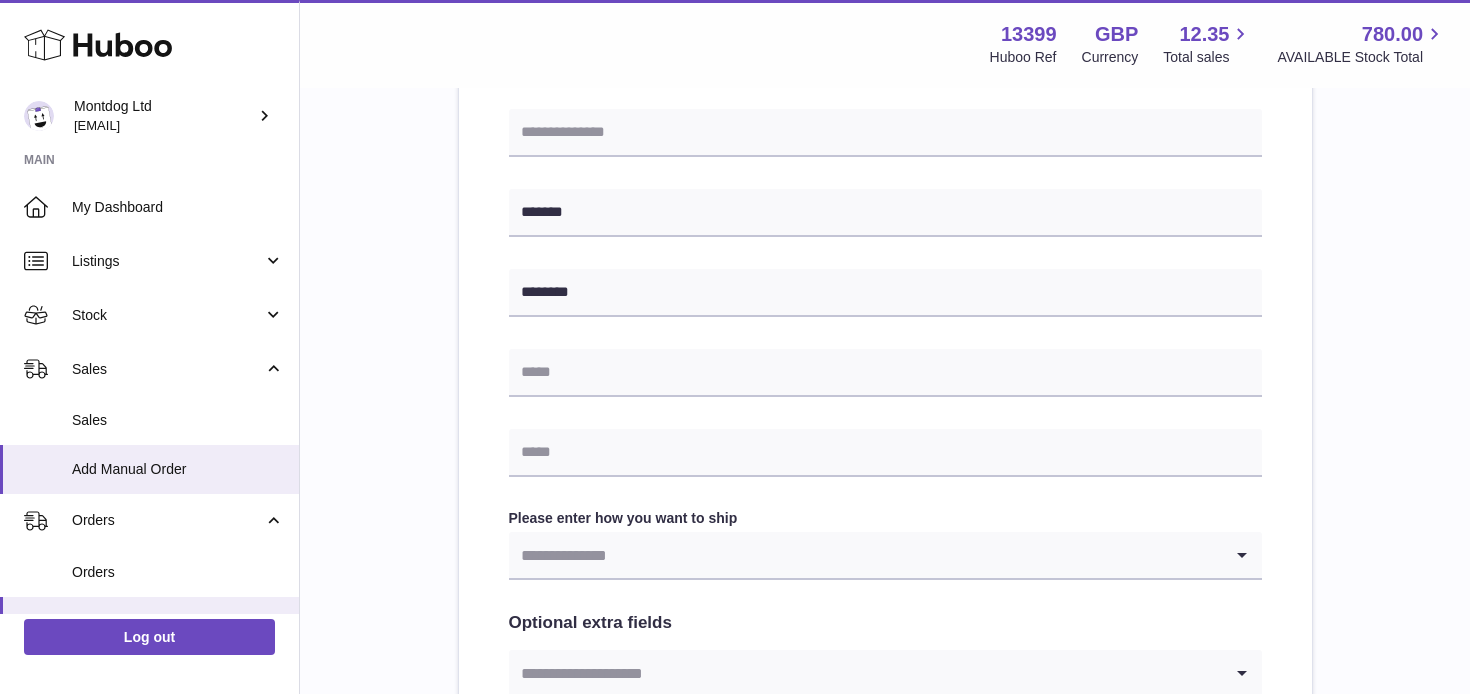 type on "*******" 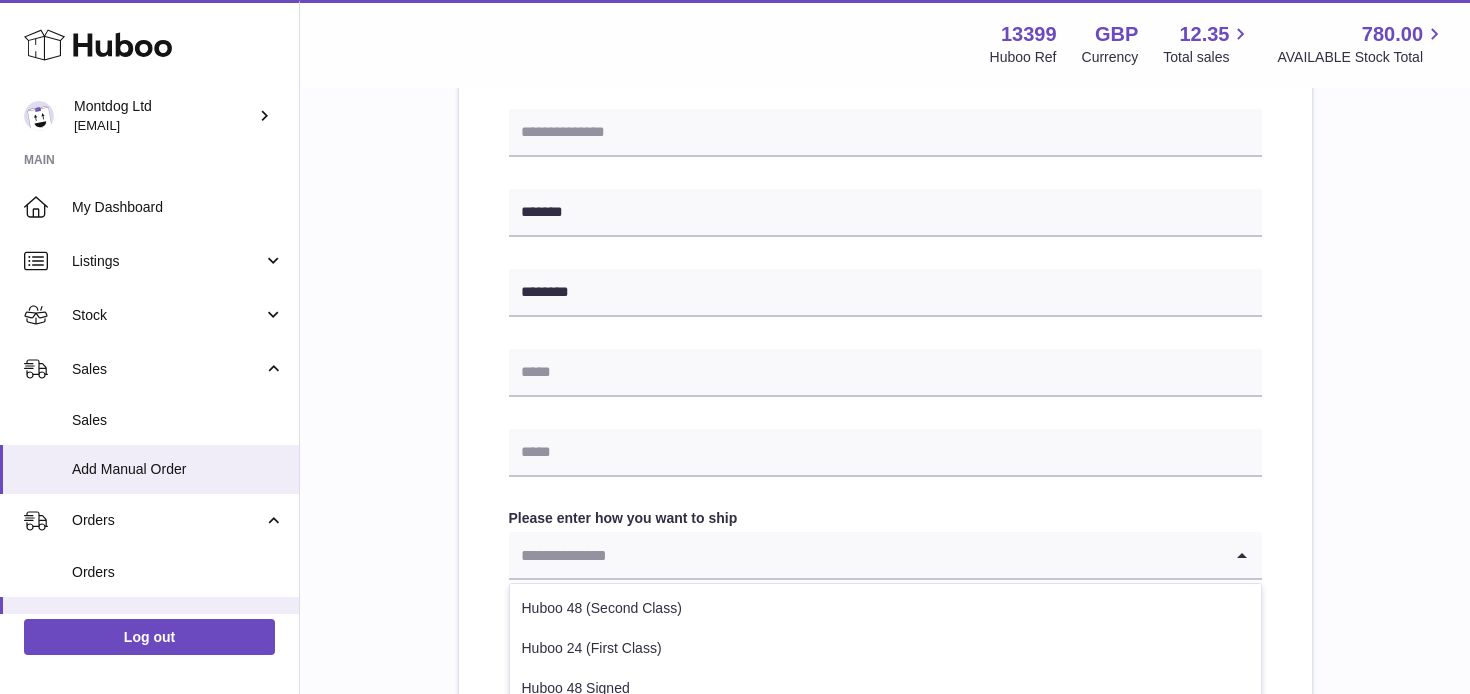 click at bounding box center (865, 555) 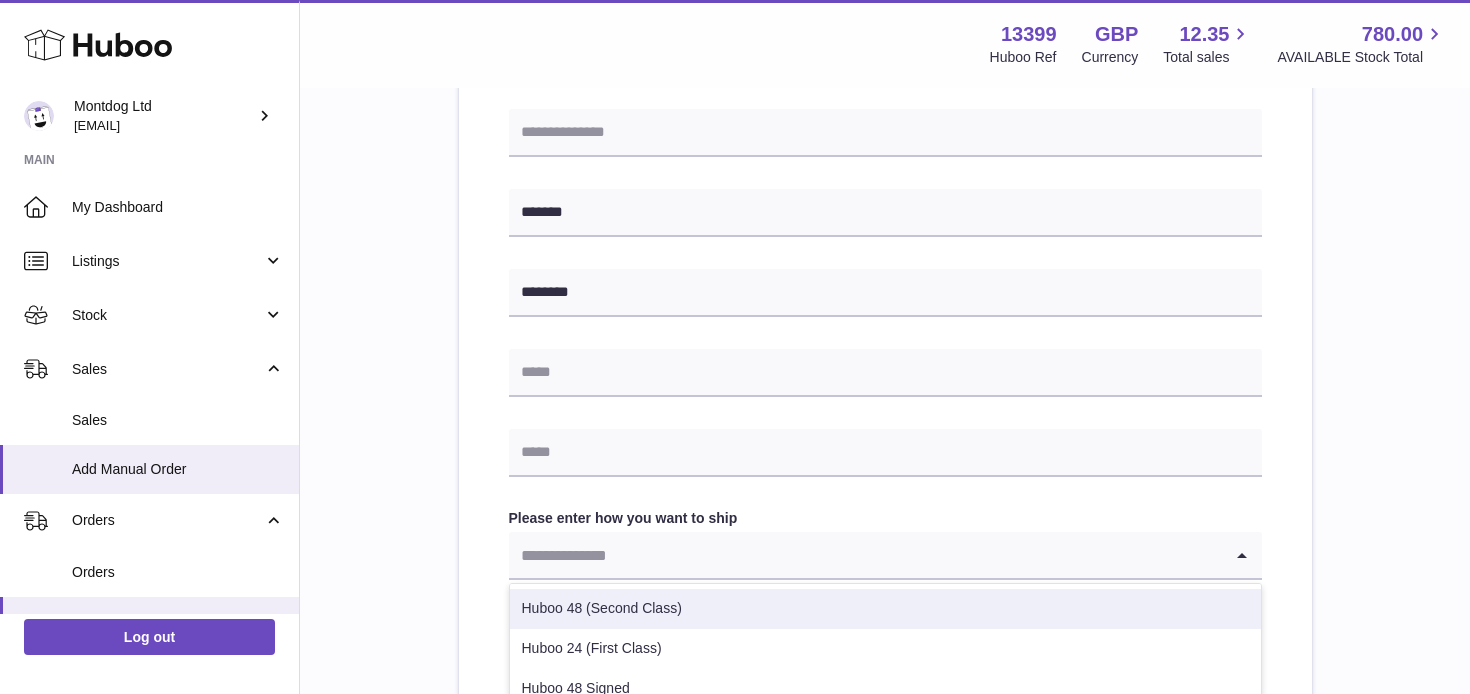 click on "Huboo 48 (Second Class)" at bounding box center (885, 609) 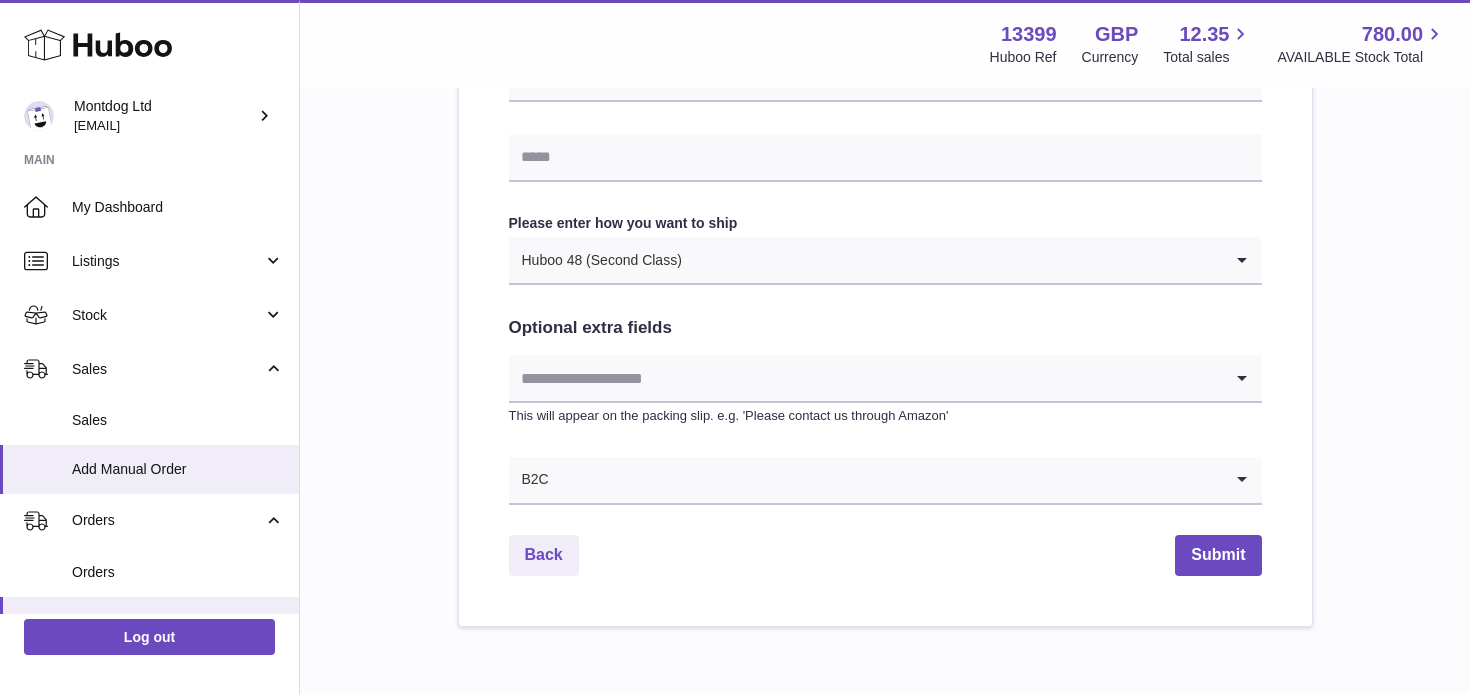 scroll, scrollTop: 970, scrollLeft: 0, axis: vertical 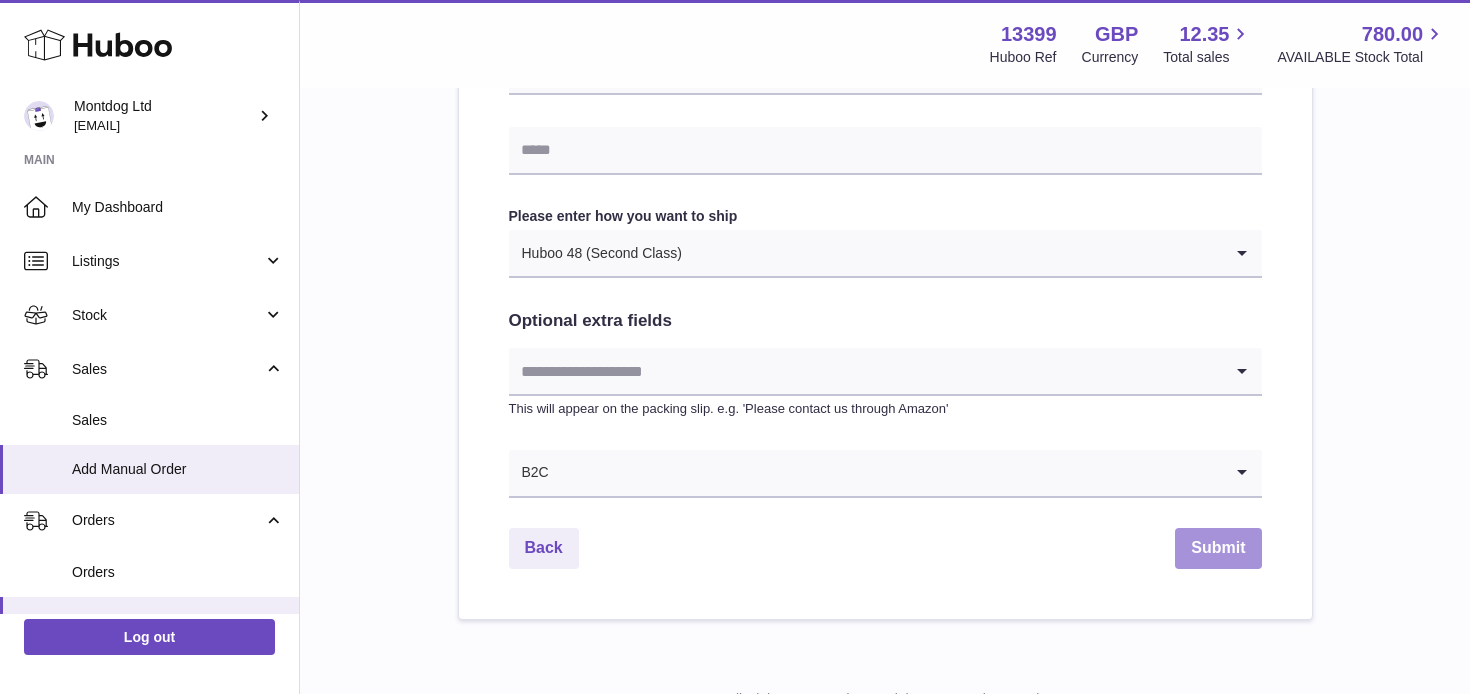 click on "Submit" at bounding box center (1218, 548) 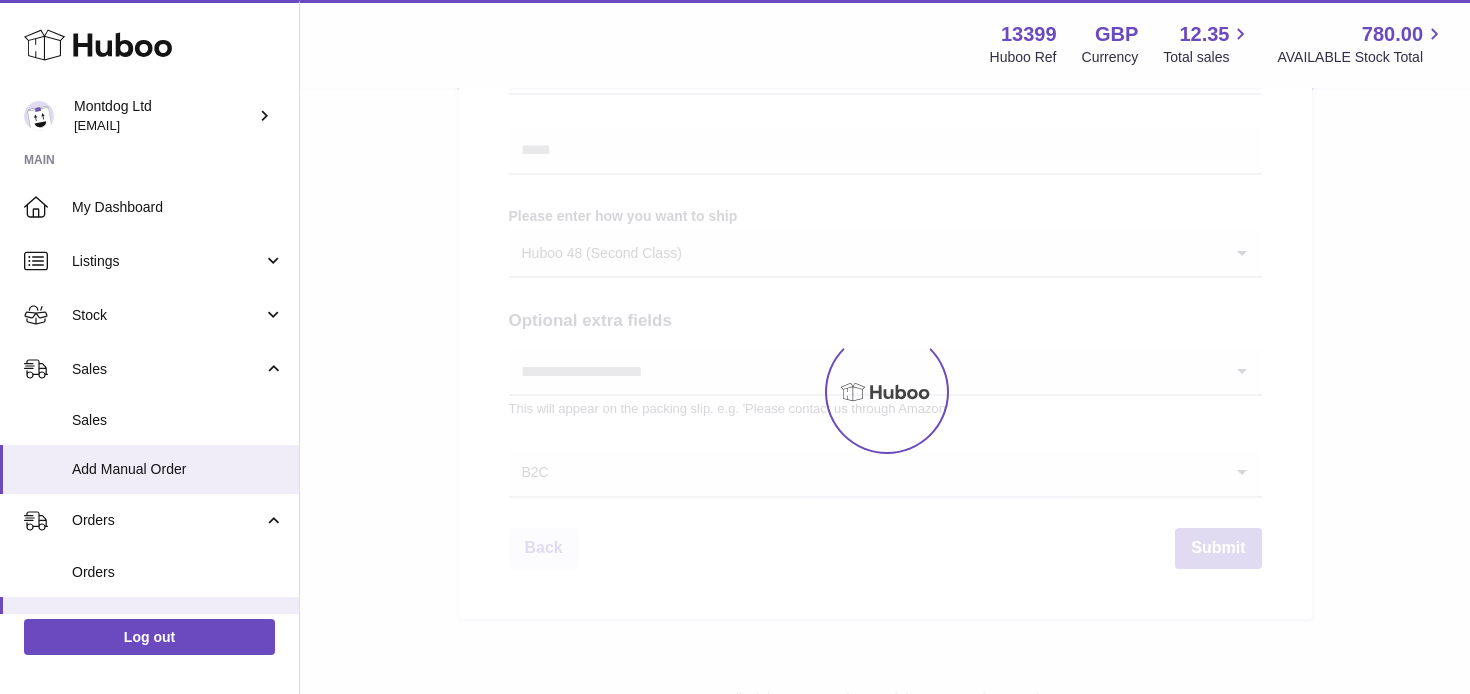scroll, scrollTop: 0, scrollLeft: 0, axis: both 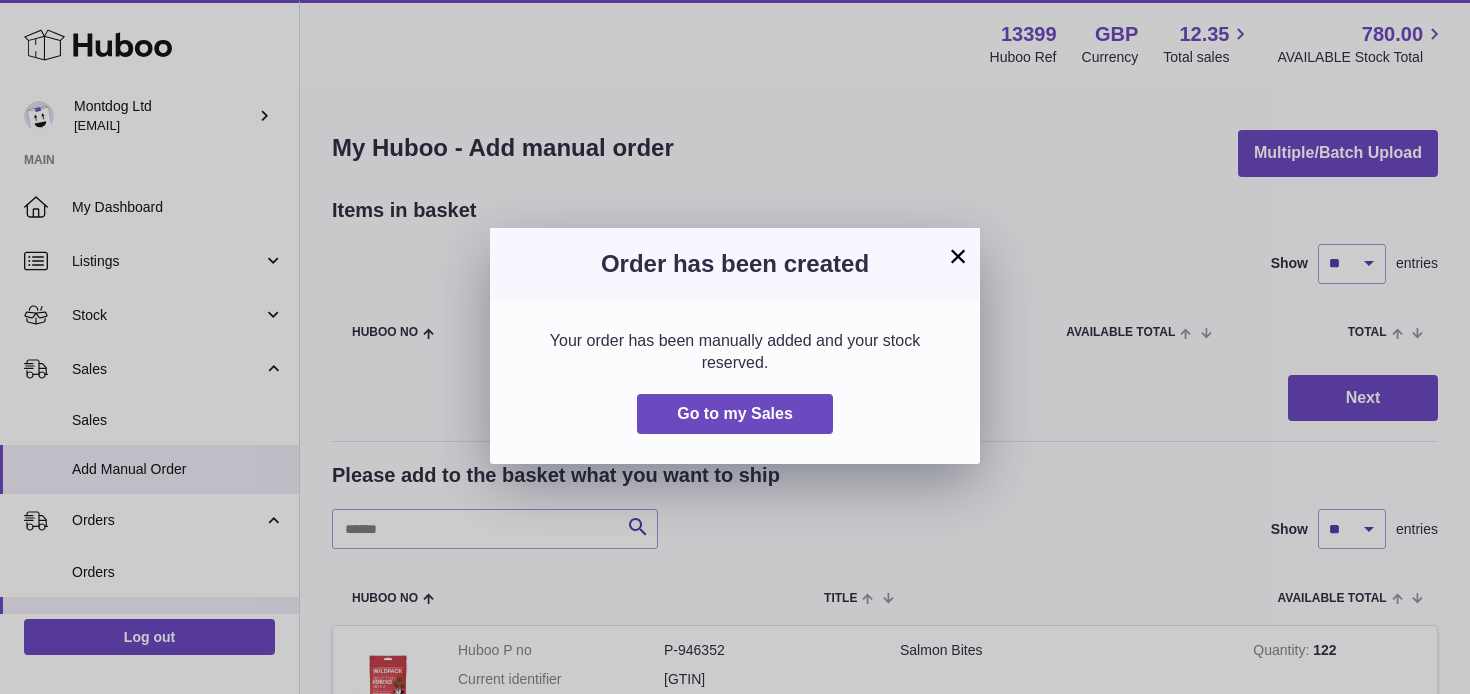 click on "×" at bounding box center [958, 256] 